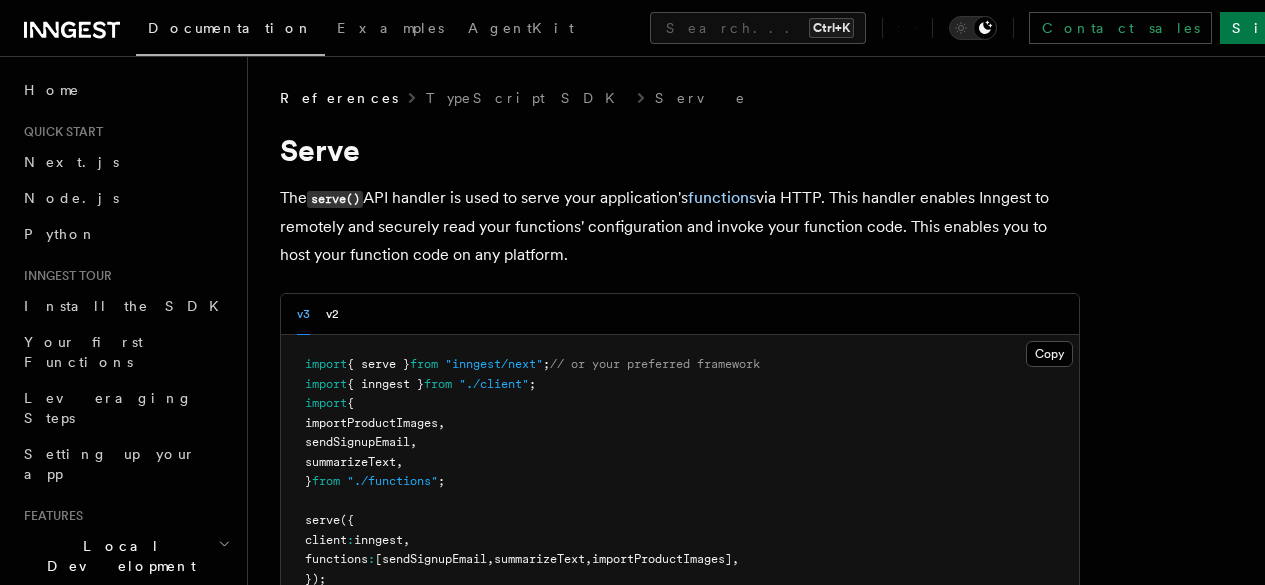 scroll, scrollTop: 1900, scrollLeft: 0, axis: vertical 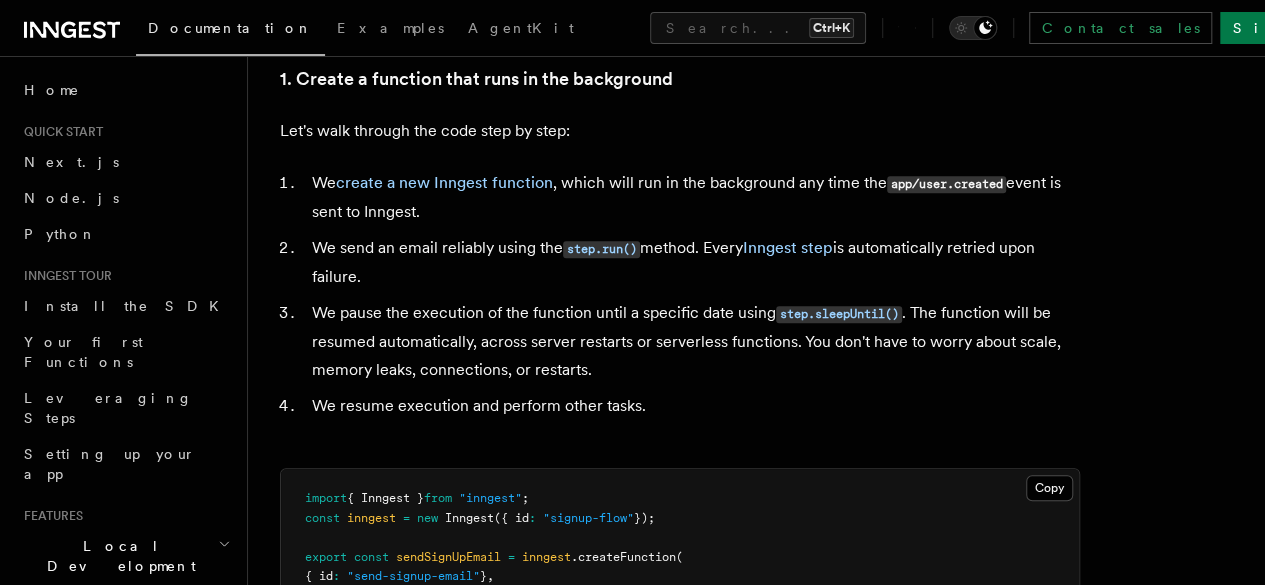 click on ""Welcome to Inngest!"" at bounding box center [441, 693] 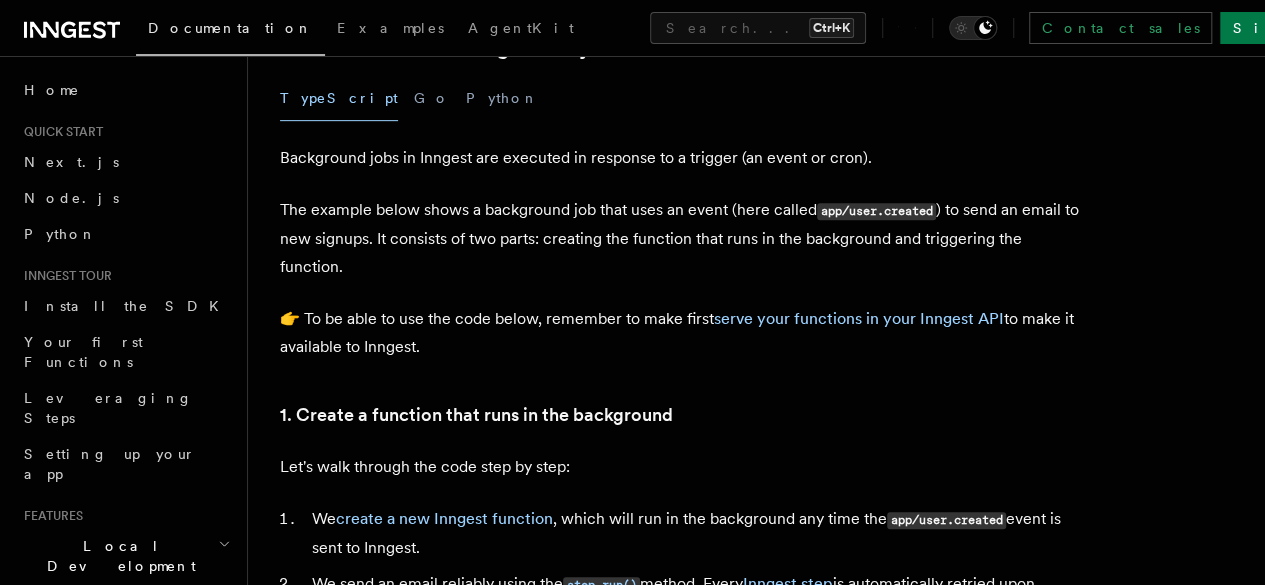 scroll, scrollTop: 656, scrollLeft: 0, axis: vertical 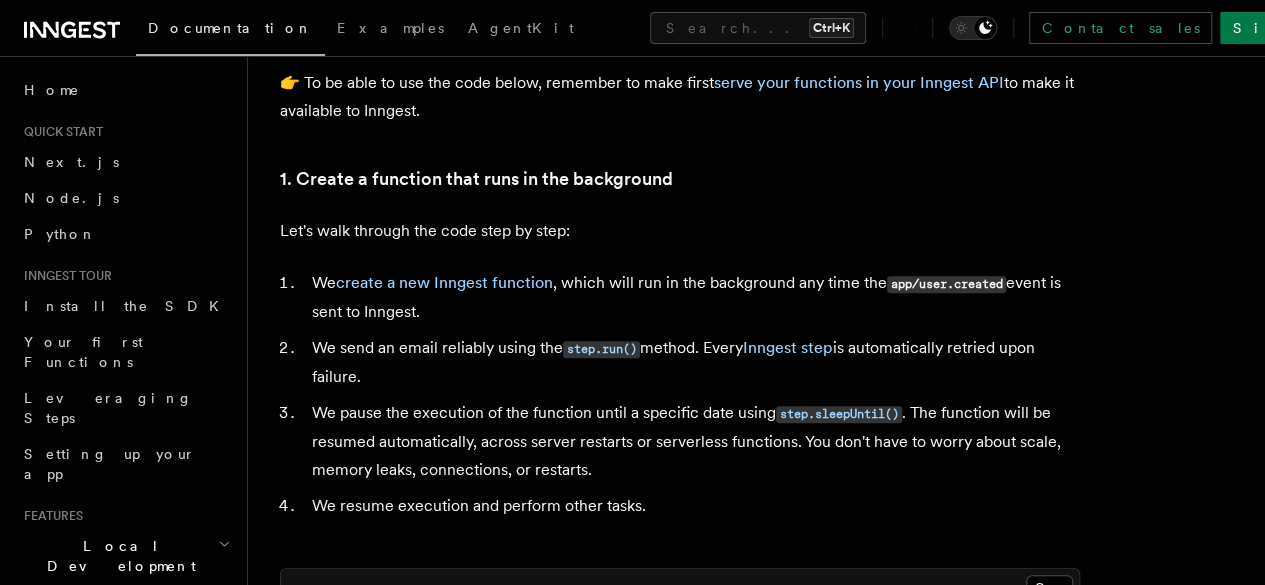 drag, startPoint x: 941, startPoint y: 299, endPoint x: 826, endPoint y: 311, distance: 115.62439 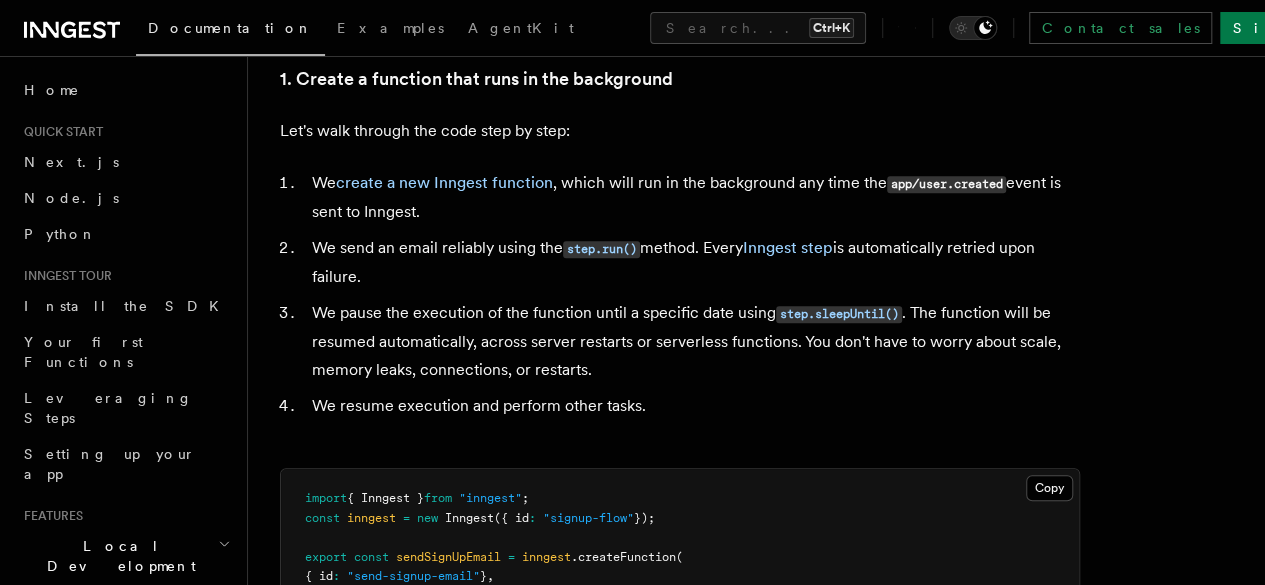 click on "import  { Inngest }  from   "inngest" ;
const   inngest   =   new   Inngest ({ id :   "signup-flow"  });
export   const   sendSignUpEmail   =   inngest .createFunction (
{ id :   "send-signup-email"  } ,
{ event :   "app/user.created"  } ,
({ event ,  step })  =>  {
await   step .run ( "send-the-user-a-signup-email" ,   async  ()  =>  {
await   sesclient .clientsendEmail ({
to :   event . data .user_email ,
subject :   "Welcome to Inngest!"
message:  "..." ,
});
});
await   step .sleepUntil ( "wait-for-the-future" ,   "2023-02-01T16:30:00" );
await   step .run ( "do-some-work-in-the-future" ,   async  ()  =>  {
// Code here runs in the future automatically.
});
}
);" at bounding box center (680, 694) 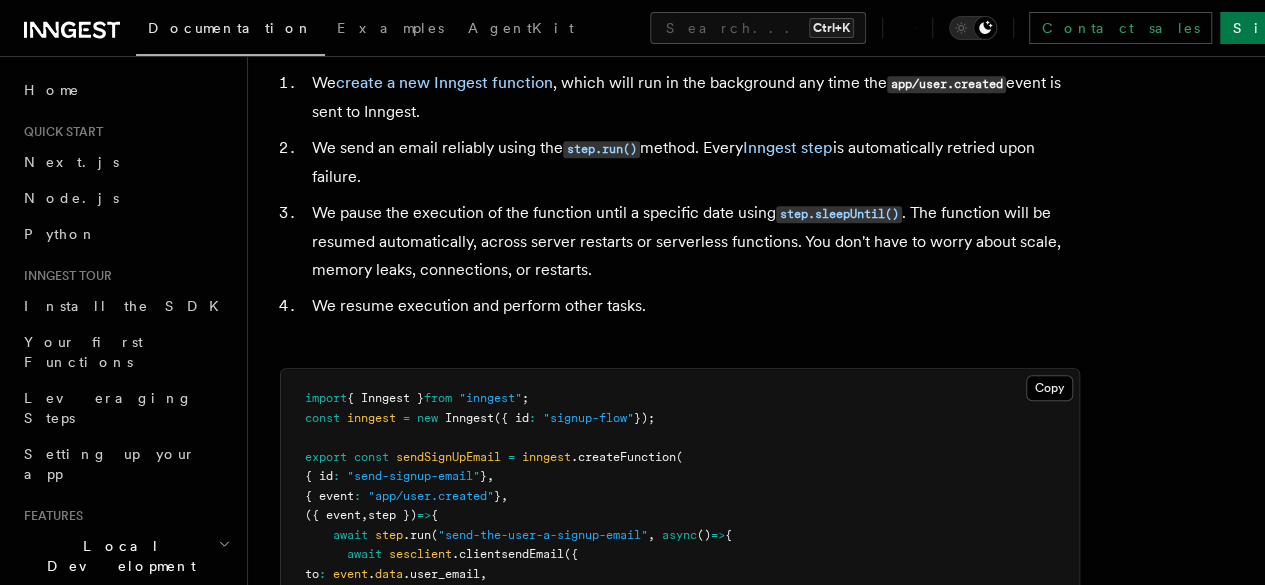 scroll, scrollTop: 656, scrollLeft: 0, axis: vertical 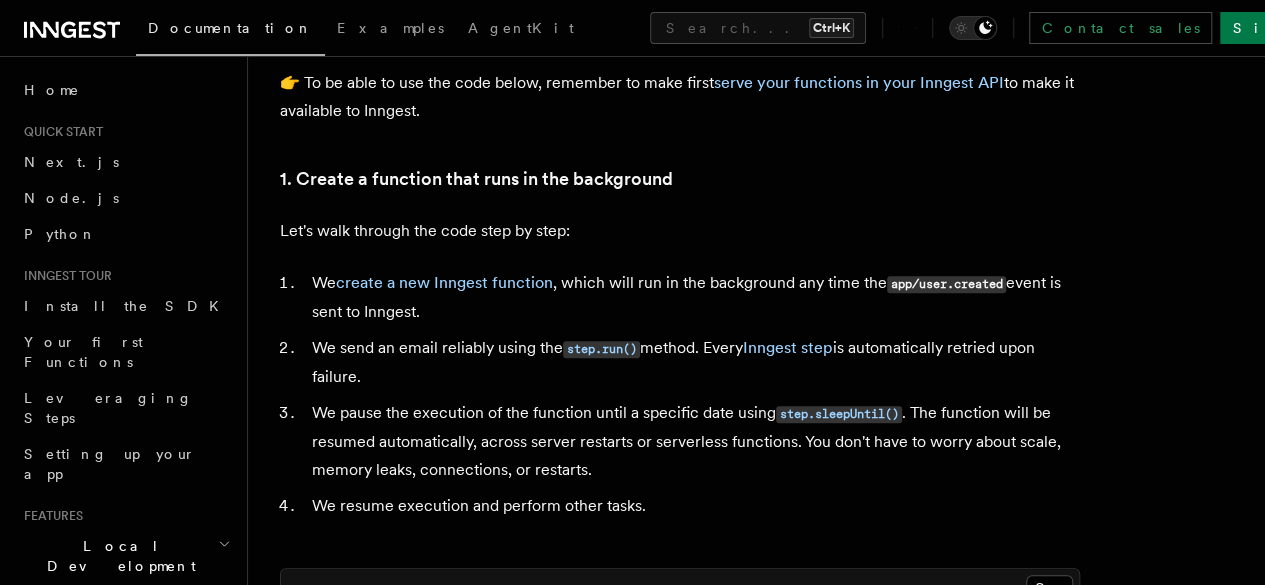 drag, startPoint x: 914, startPoint y: 377, endPoint x: 932, endPoint y: 370, distance: 19.313208 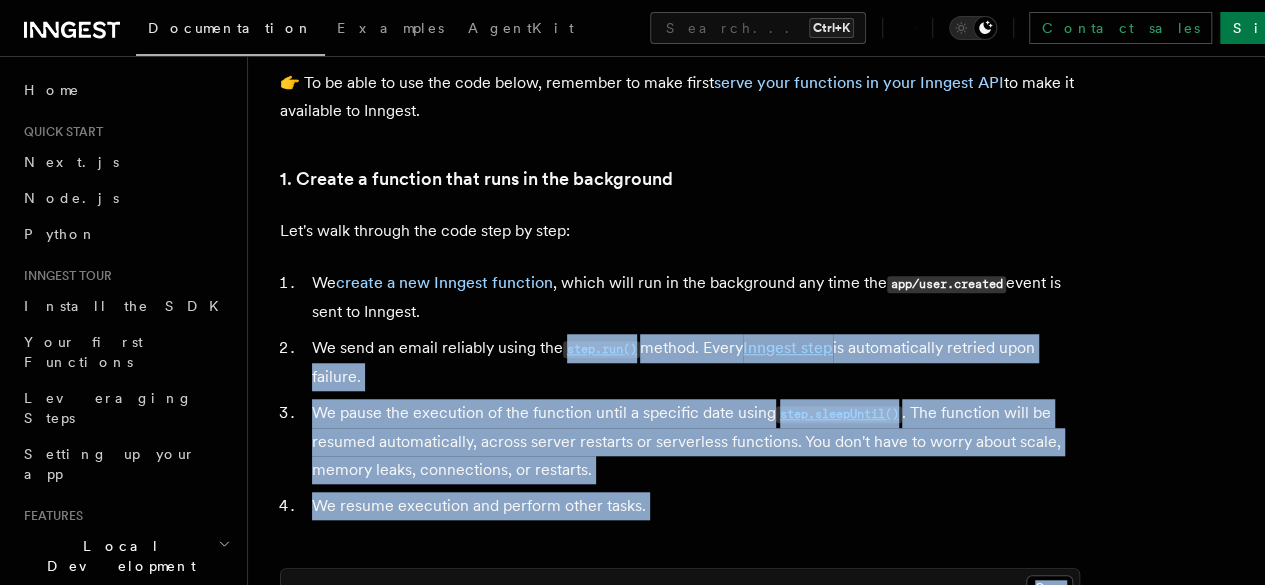 scroll, scrollTop: 0, scrollLeft: 0, axis: both 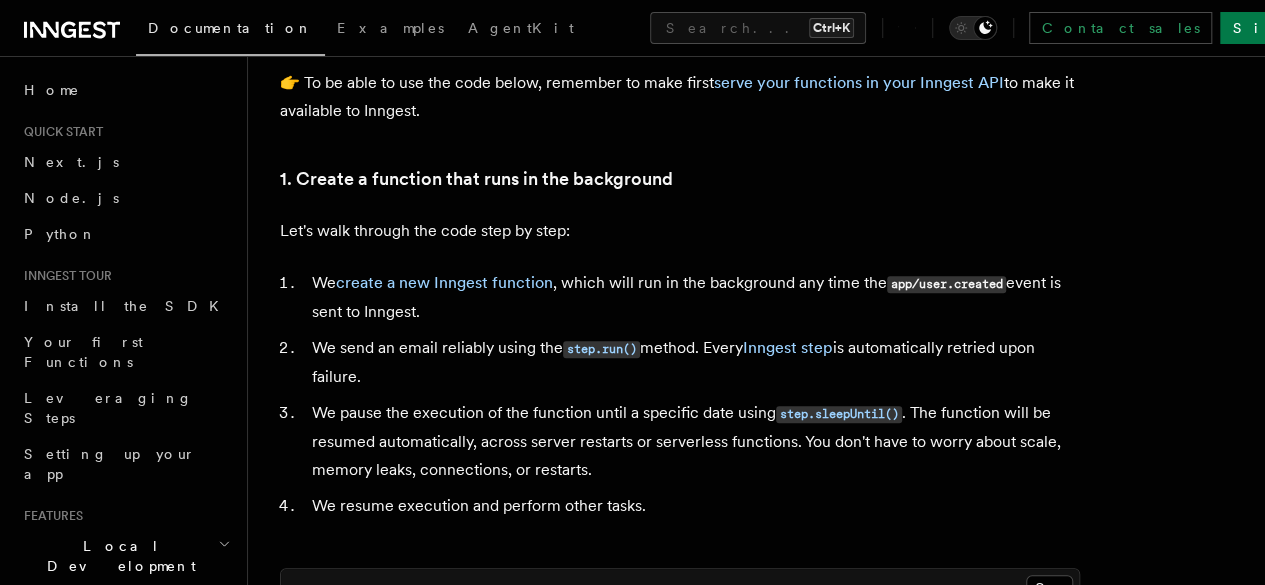 drag, startPoint x: 919, startPoint y: 387, endPoint x: 802, endPoint y: 360, distance: 120.074974 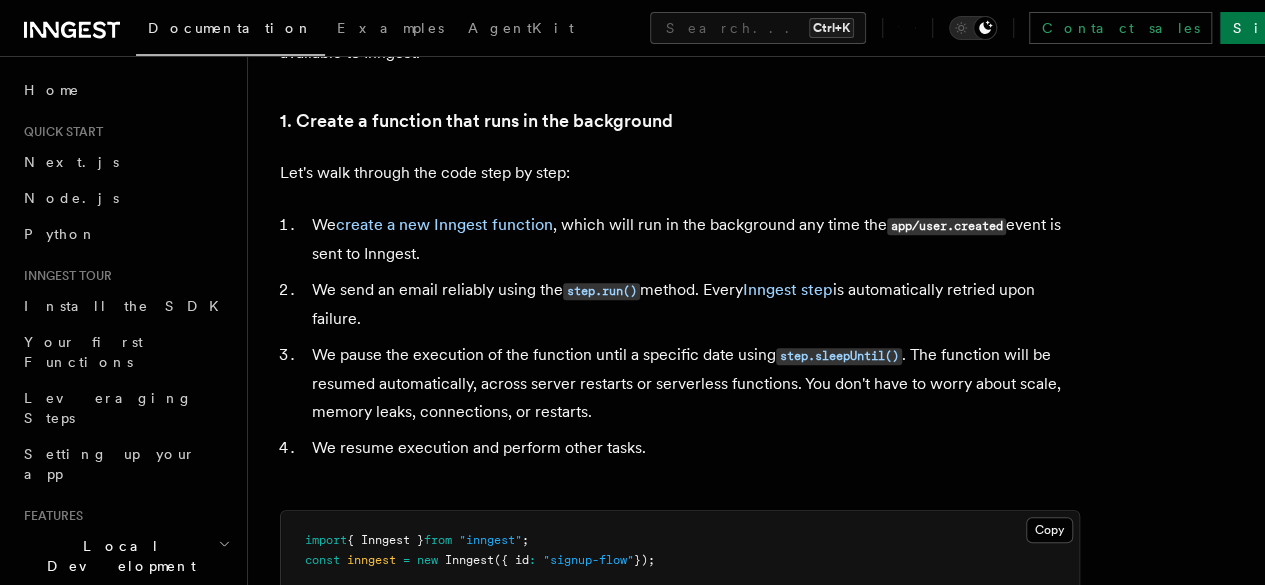scroll, scrollTop: 756, scrollLeft: 0, axis: vertical 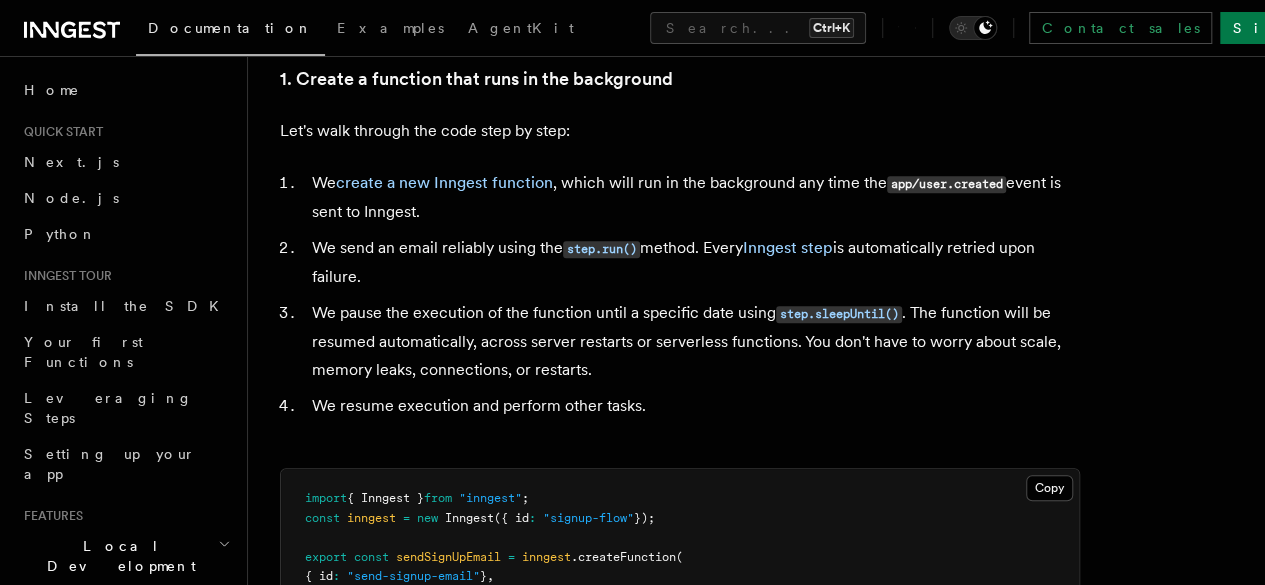 click on ""..."" at bounding box center [378, 713] 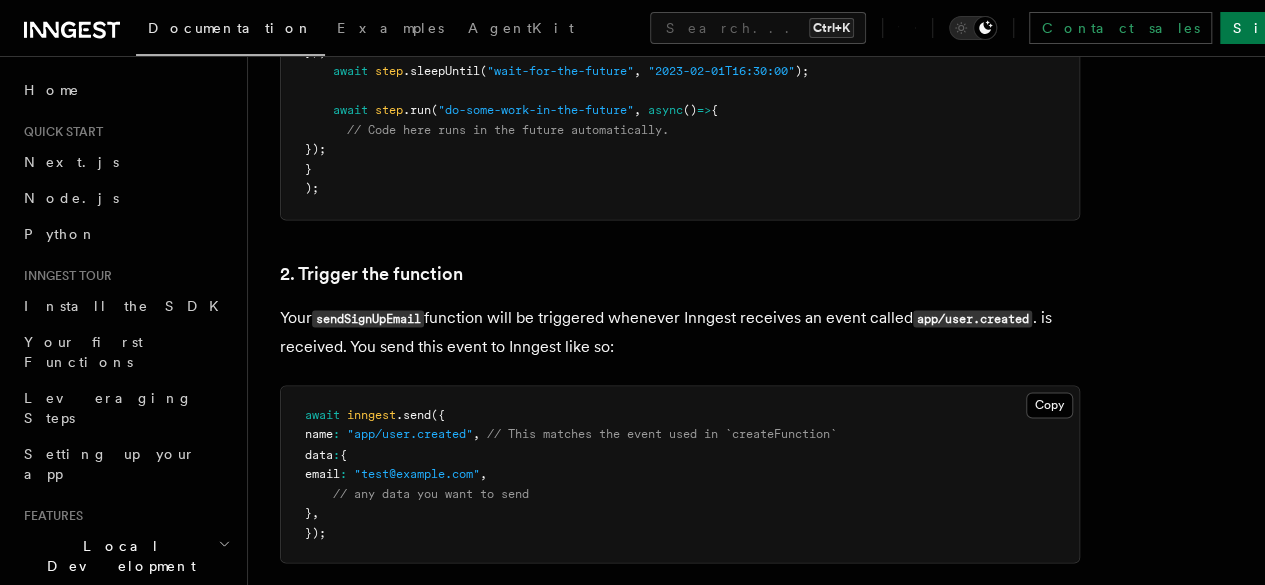 scroll, scrollTop: 1656, scrollLeft: 0, axis: vertical 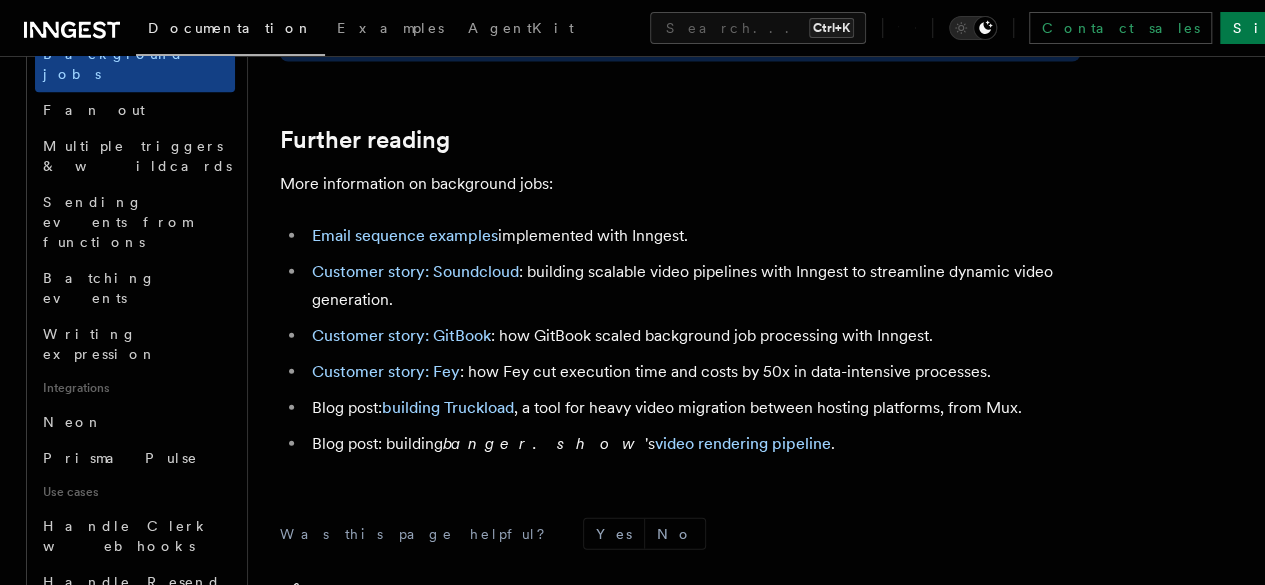 click on "Overview" at bounding box center [135, 694] 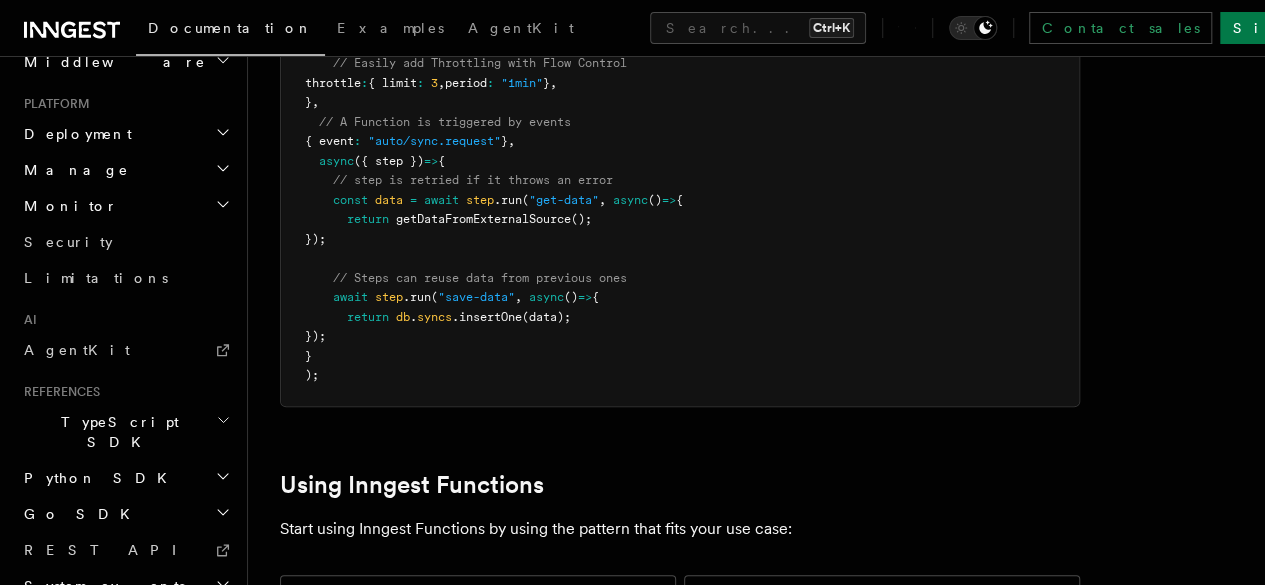 scroll, scrollTop: 800, scrollLeft: 0, axis: vertical 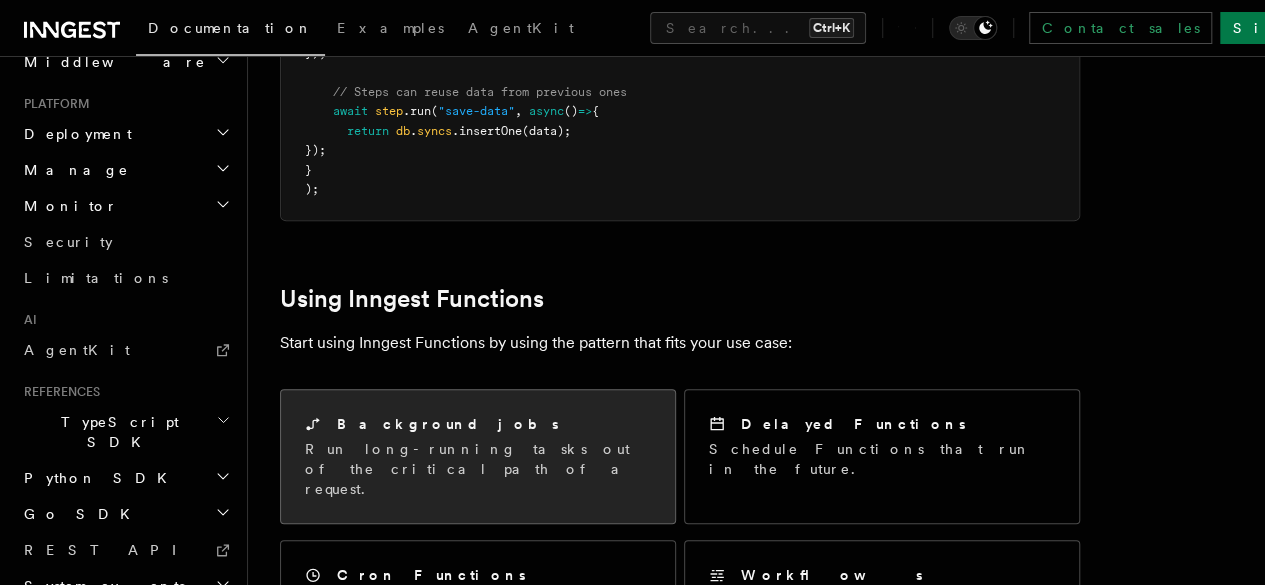 click on "Background jobs" at bounding box center (478, 424) 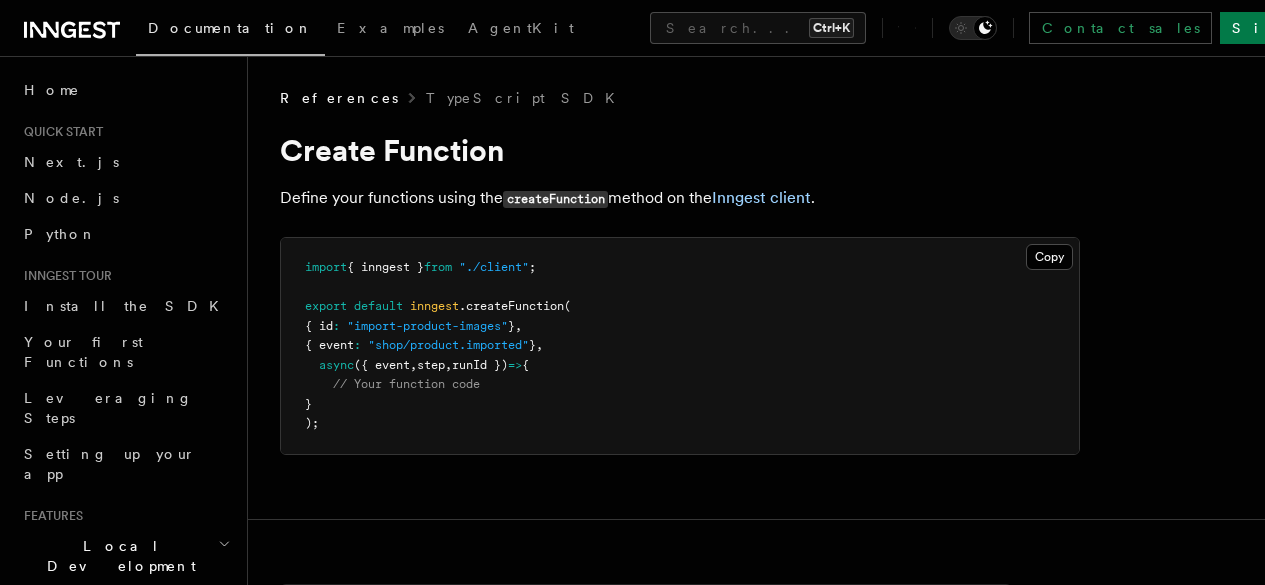 scroll, scrollTop: 0, scrollLeft: 0, axis: both 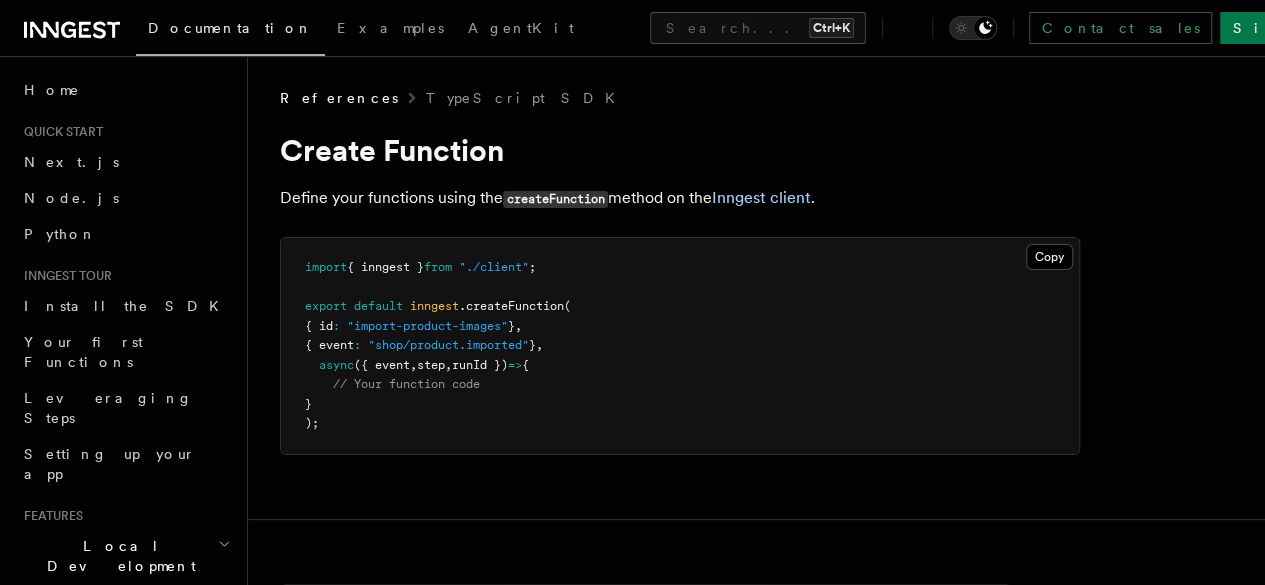 click on "Define your functions using the  createFunction  method on the  Inngest client ." at bounding box center [680, 198] 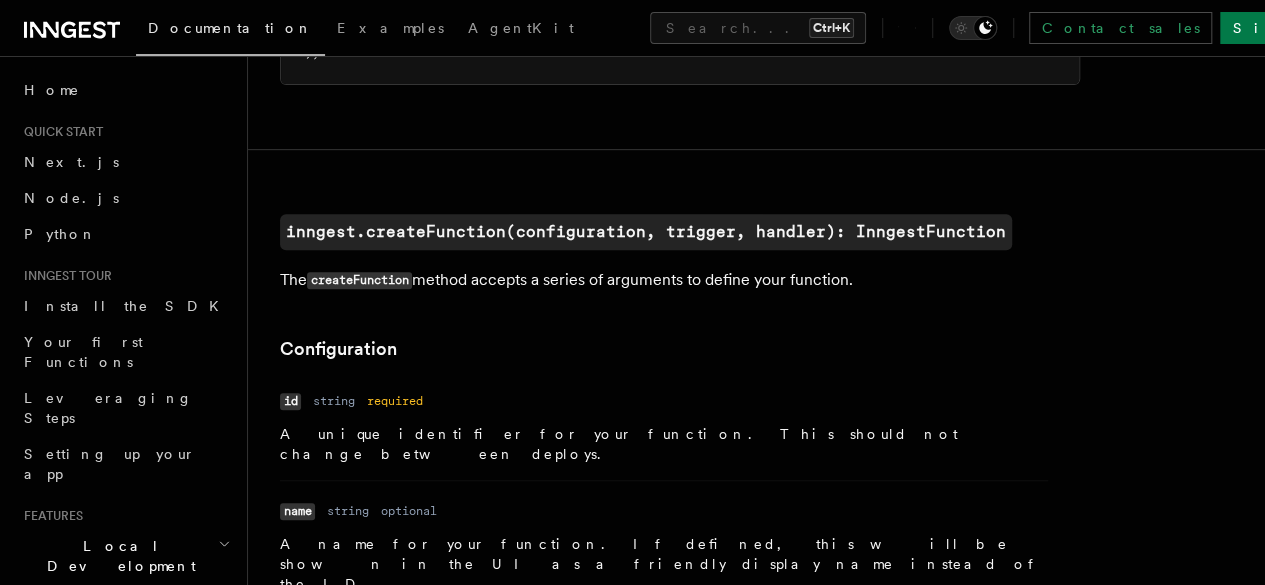 scroll, scrollTop: 400, scrollLeft: 0, axis: vertical 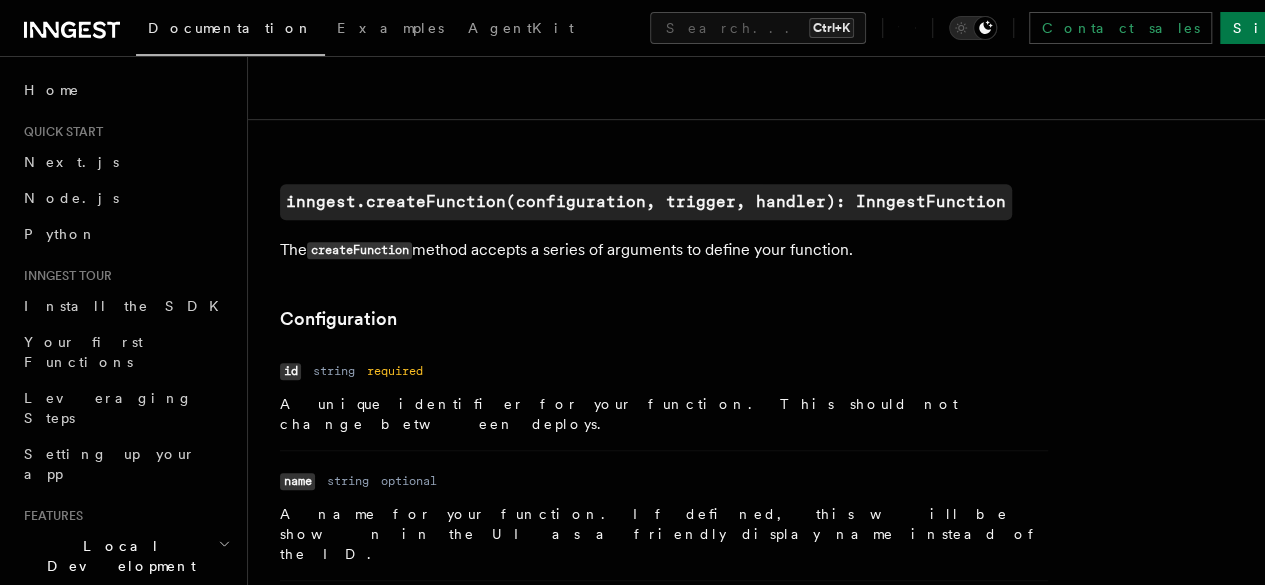 click on "inngest.createFunction(configuration, trigger, handler): InngestFunction" at bounding box center [0, 0] 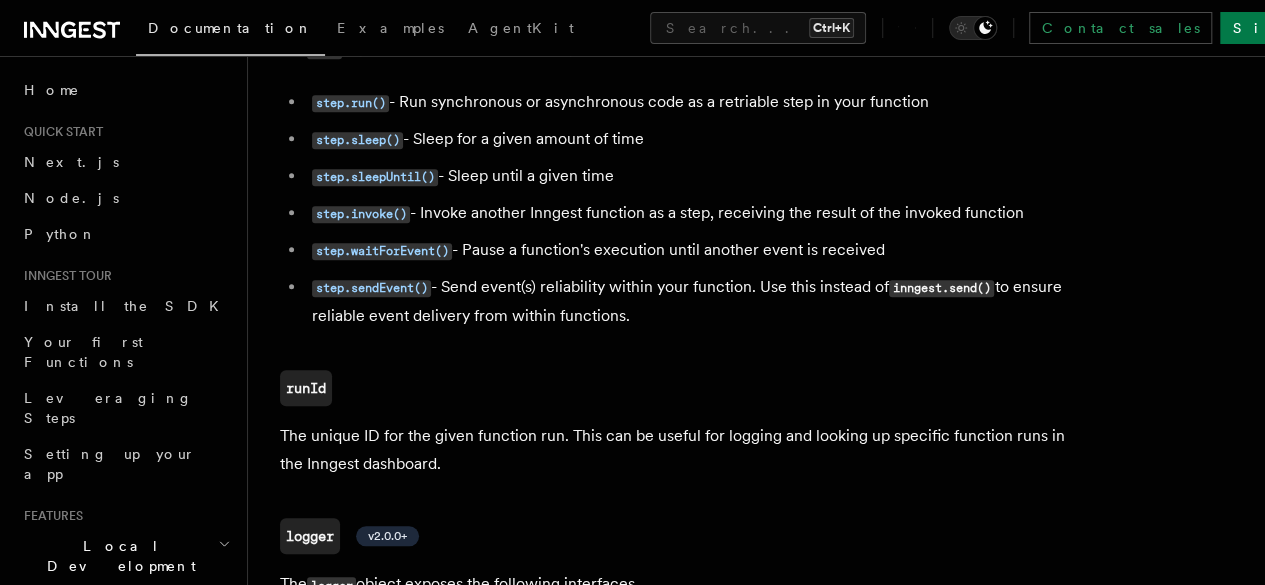 scroll, scrollTop: 4386, scrollLeft: 0, axis: vertical 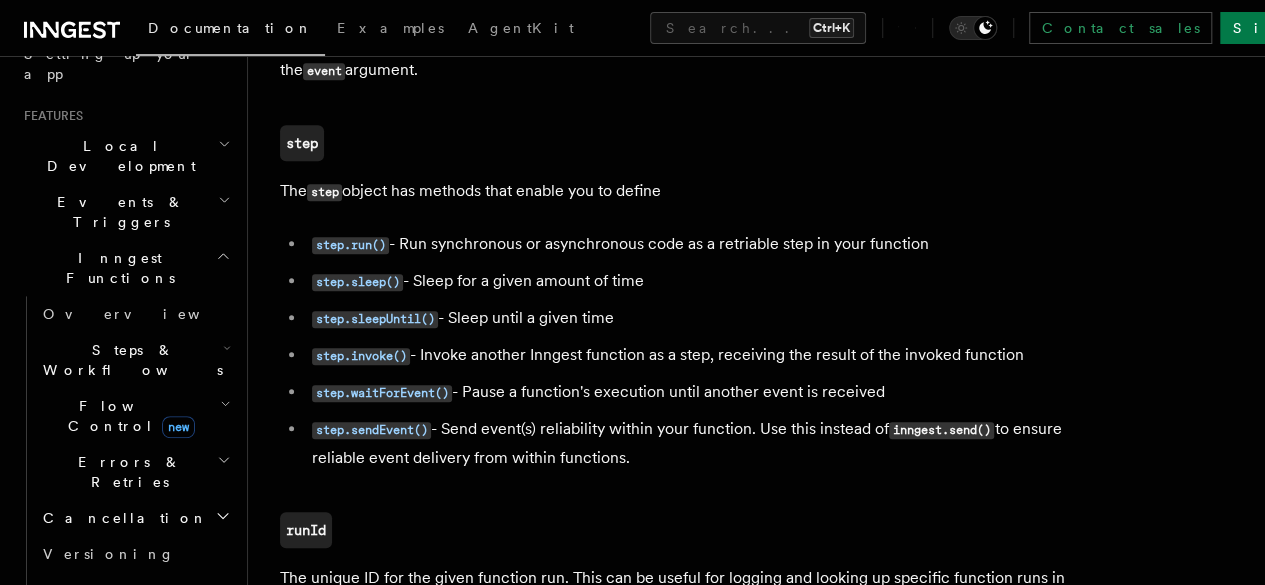 click 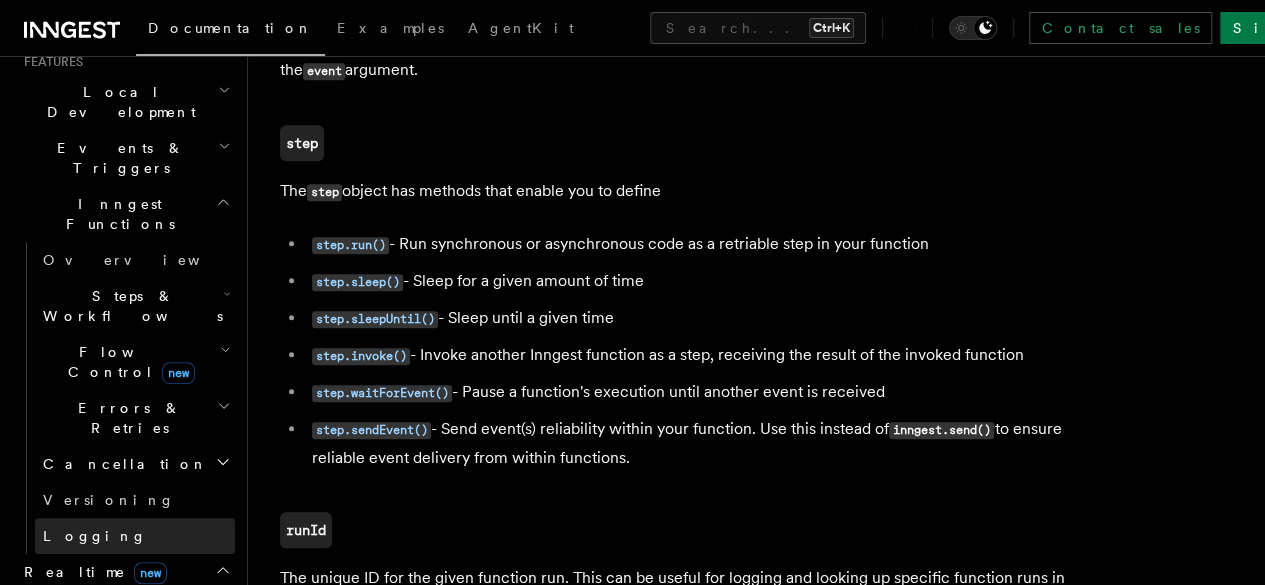 scroll, scrollTop: 500, scrollLeft: 0, axis: vertical 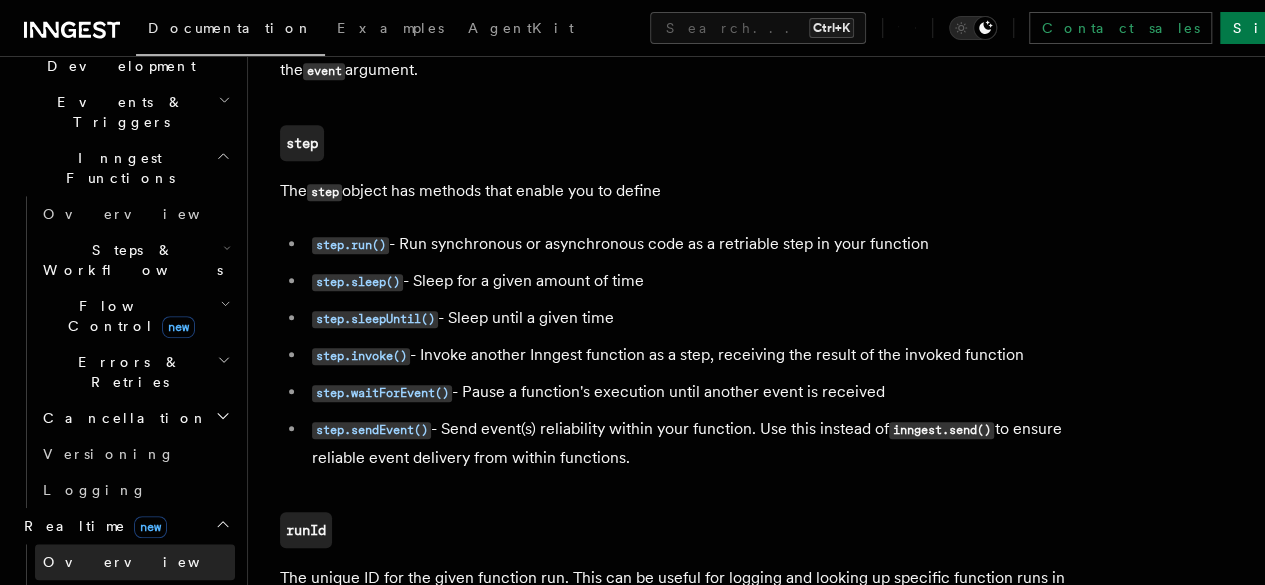 click on "Overview" at bounding box center [135, 562] 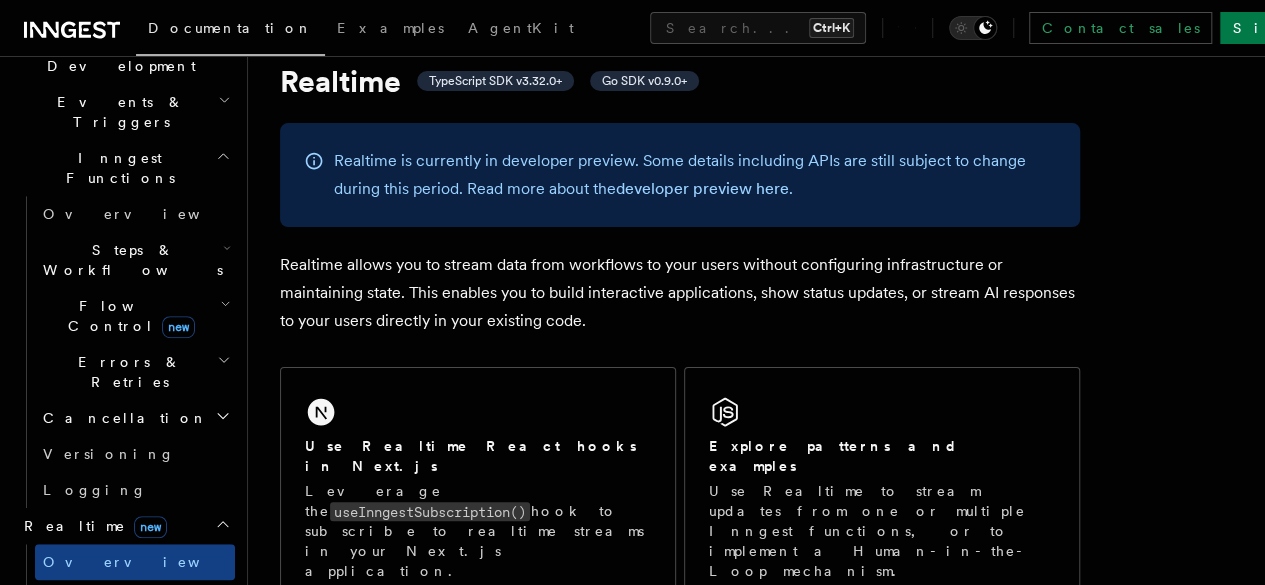 scroll, scrollTop: 100, scrollLeft: 0, axis: vertical 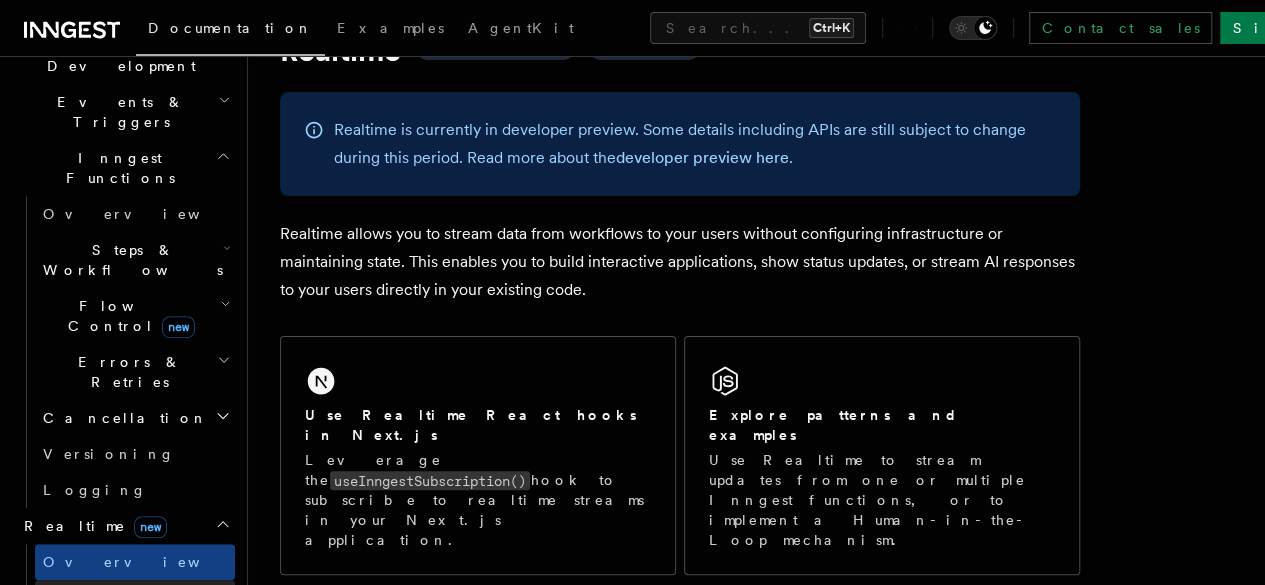 click on "React hooks / Next.js" at bounding box center [139, 608] 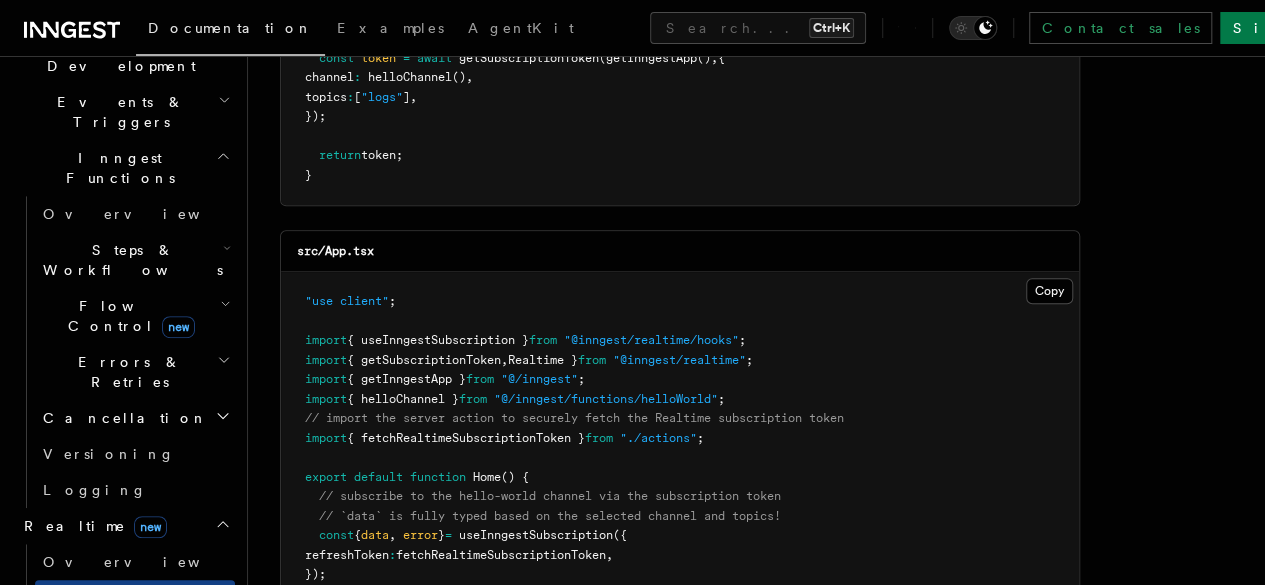 scroll, scrollTop: 500, scrollLeft: 0, axis: vertical 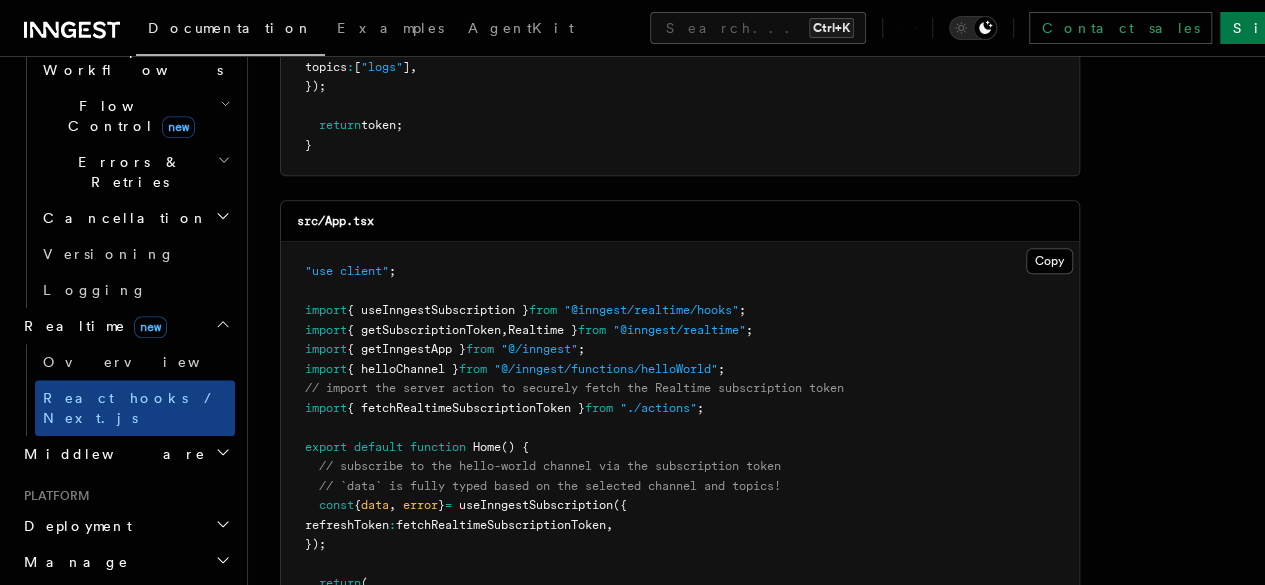 click on "Platform" at bounding box center [53, 496] 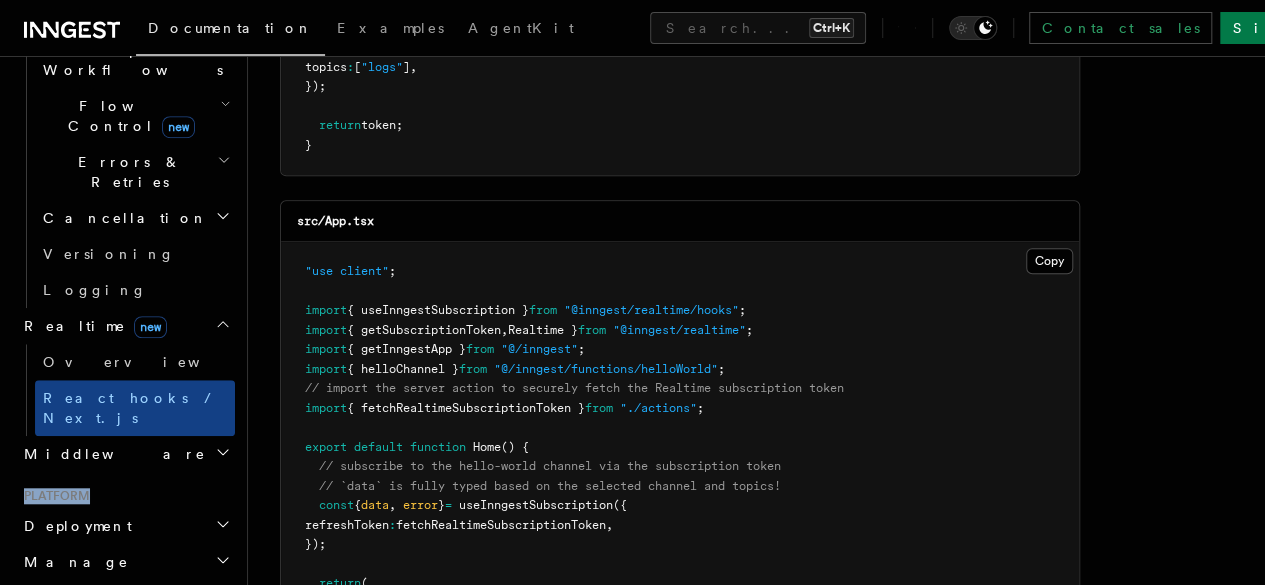 click on "Platform" at bounding box center (53, 496) 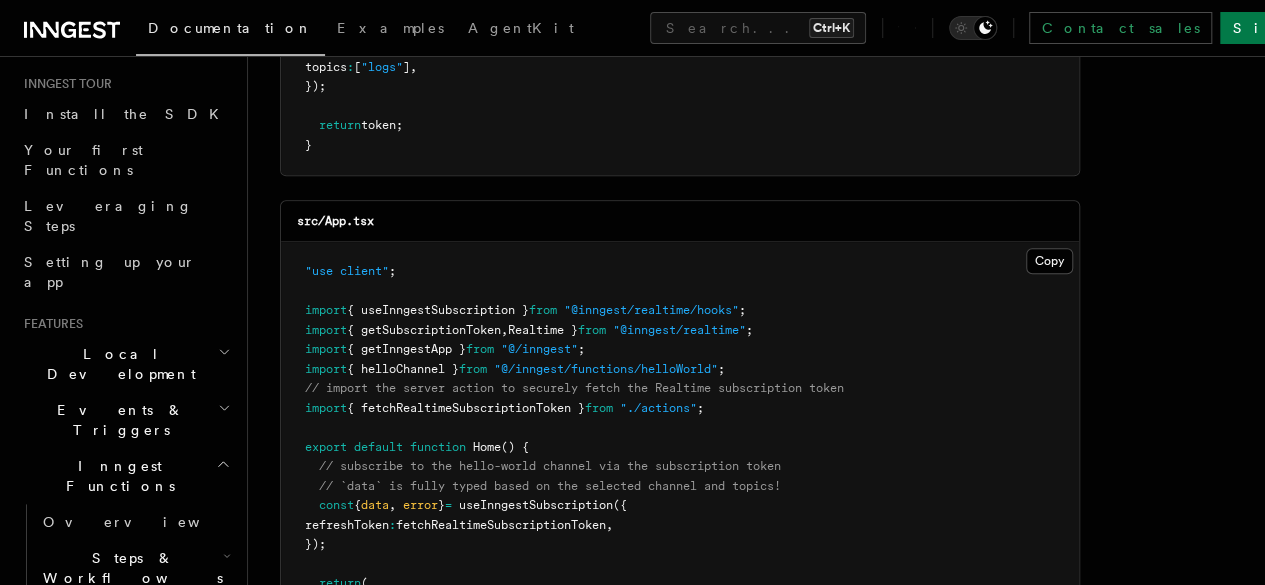 scroll, scrollTop: 200, scrollLeft: 0, axis: vertical 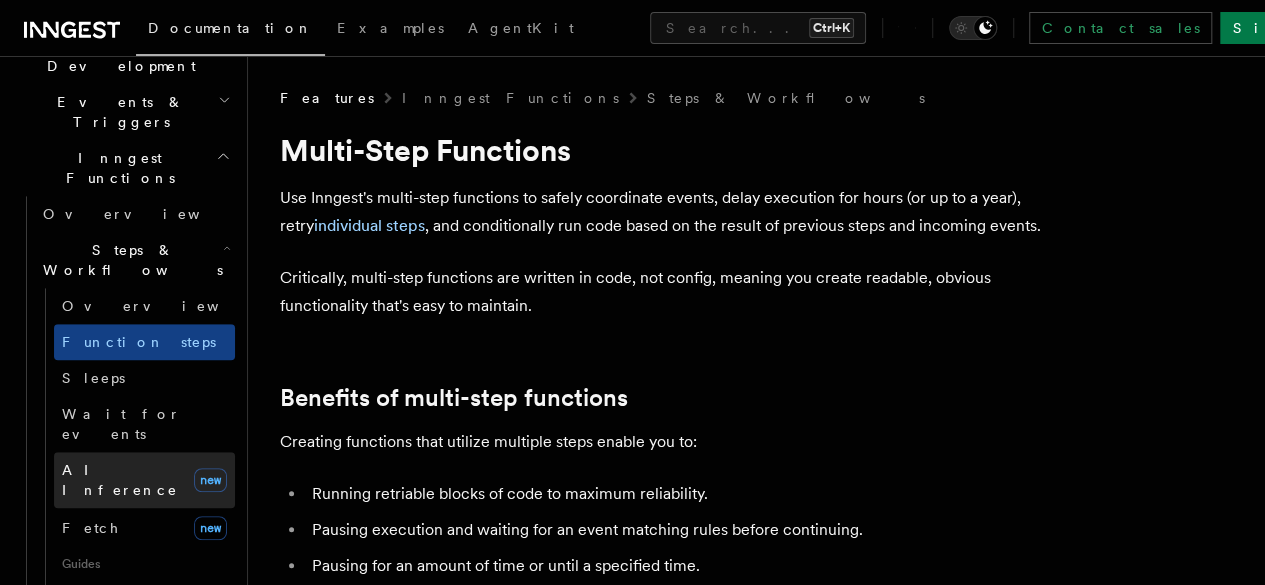click on "AI Inference" at bounding box center [120, 480] 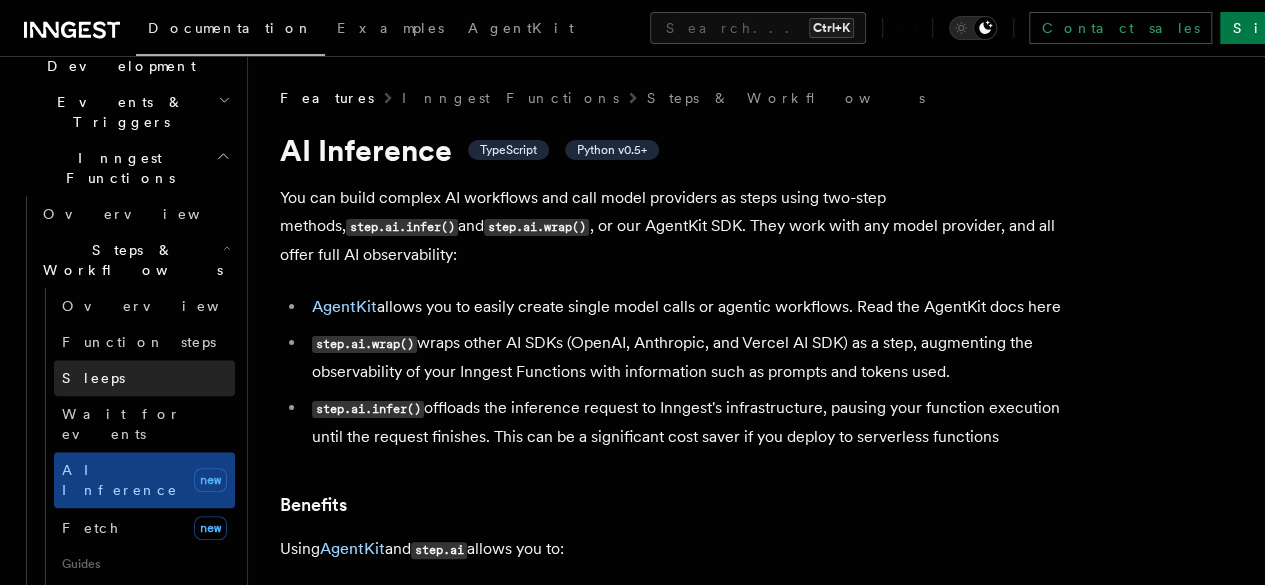 click on "Sleeps" at bounding box center [144, 378] 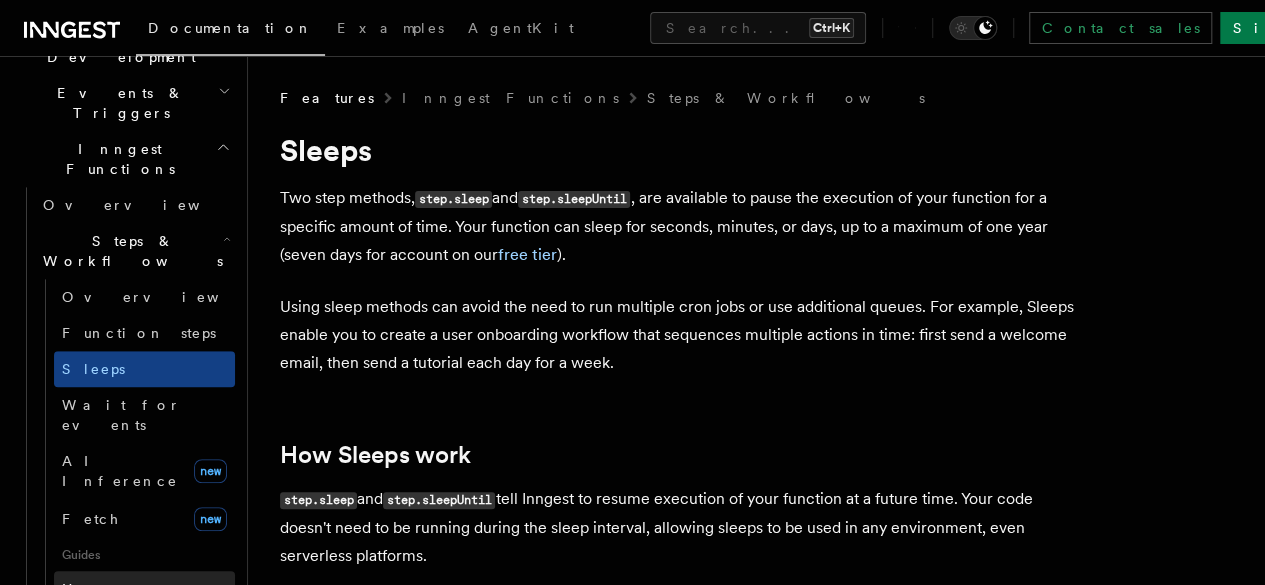 scroll, scrollTop: 500, scrollLeft: 0, axis: vertical 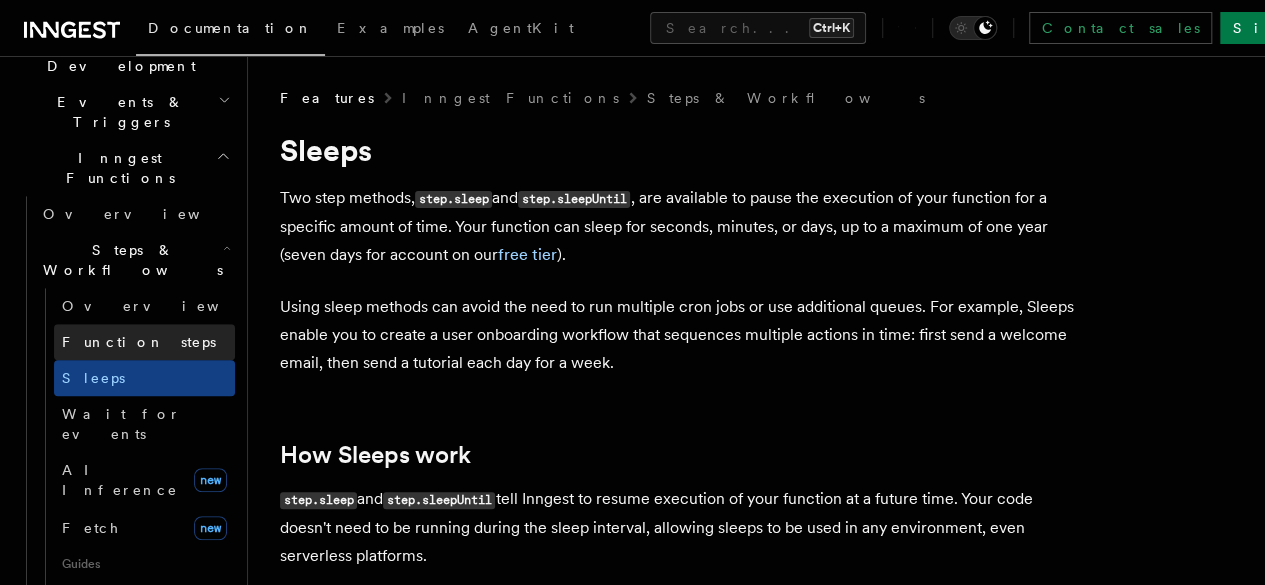 click on "Function steps" at bounding box center [139, 342] 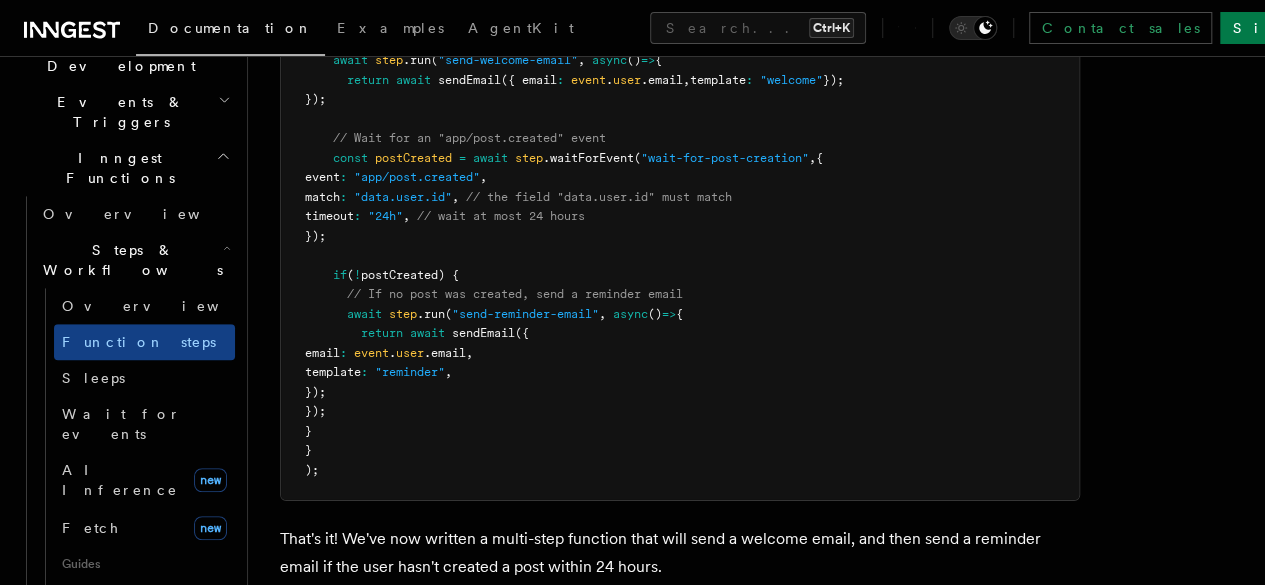 scroll, scrollTop: 2800, scrollLeft: 0, axis: vertical 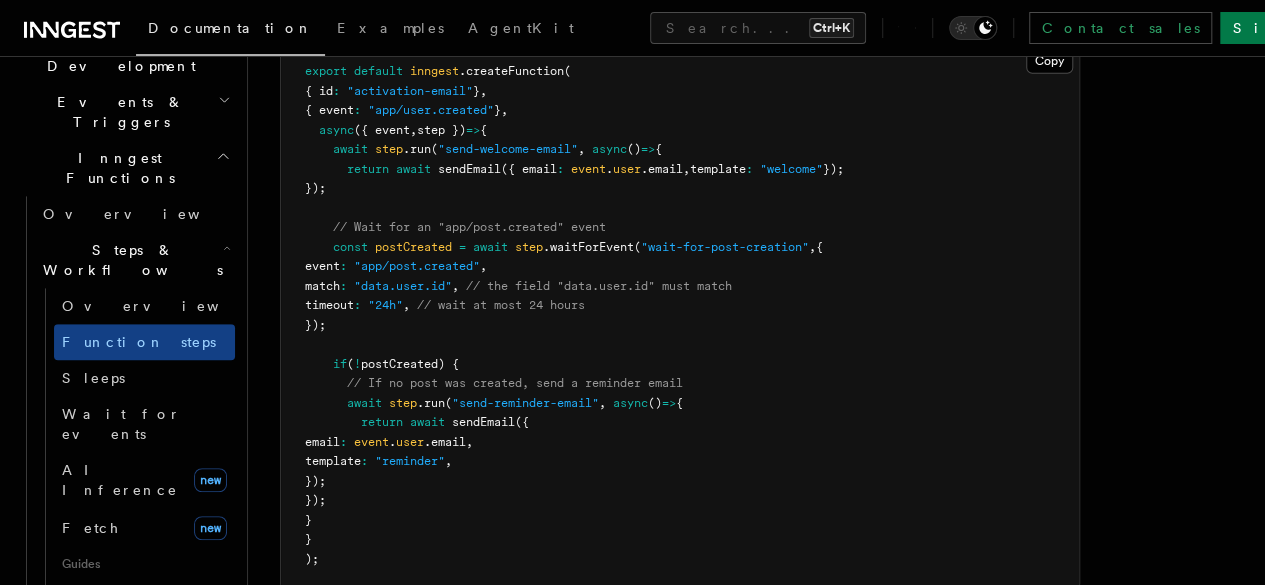 click on "({ email" at bounding box center (529, 169) 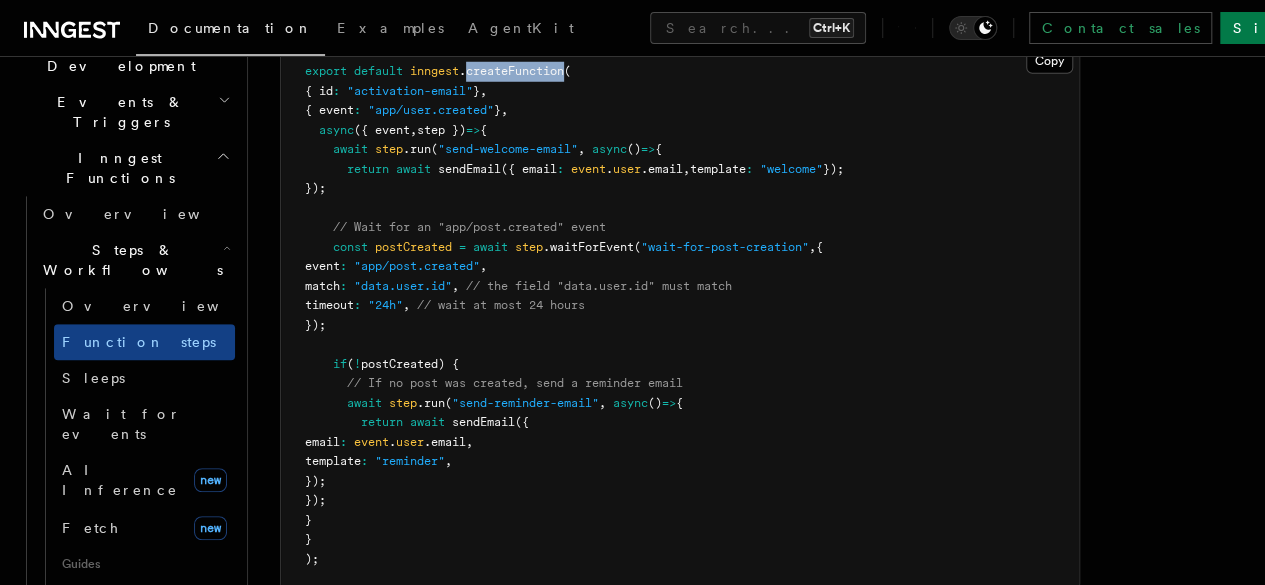 click on ".createFunction" at bounding box center (511, 71) 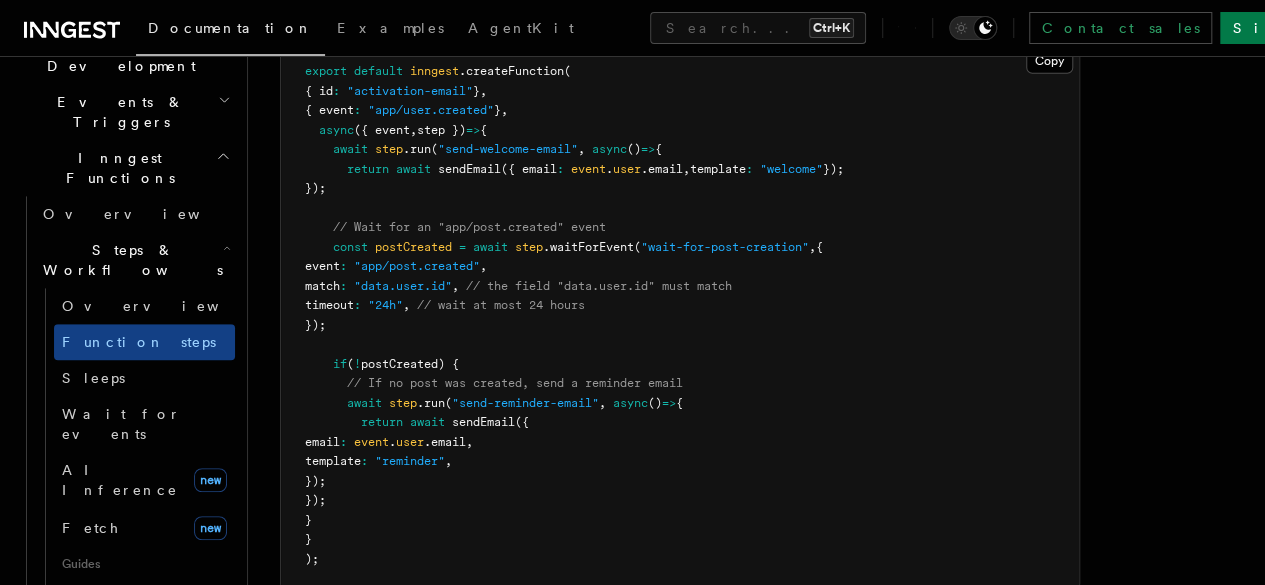 click on "export   default   inngest .createFunction (
{ id :   "activation-email"  } ,
{ event :   "app/user.created"  } ,
async  ({ event ,  step })  =>  {
await   step .run ( "send-welcome-email" ,   async  ()  =>  {
return   await   sendEmail ({ email :   event . user .email ,  template :   "welcome"  });
});
// Wait for an "app/post.created" event
const   postCreated   =   await   step .waitForEvent ( "wait-for-post-creation" ,  {
event :   "app/post.created" ,
match :   "data.user.id" ,   // the field "data.user.id" must match
timeout :   "24h" ,   // wait at most 24 hours
});
if  ( ! postCreated) {
// If no post was created, send a reminder email
await   step .run ( "send-reminder-email" ,   async  ()  =>  {
return   await   sendEmail ({
email :   event . user .email ,
template :   "reminder" ,
});
});
}
}
);" at bounding box center (680, 315) 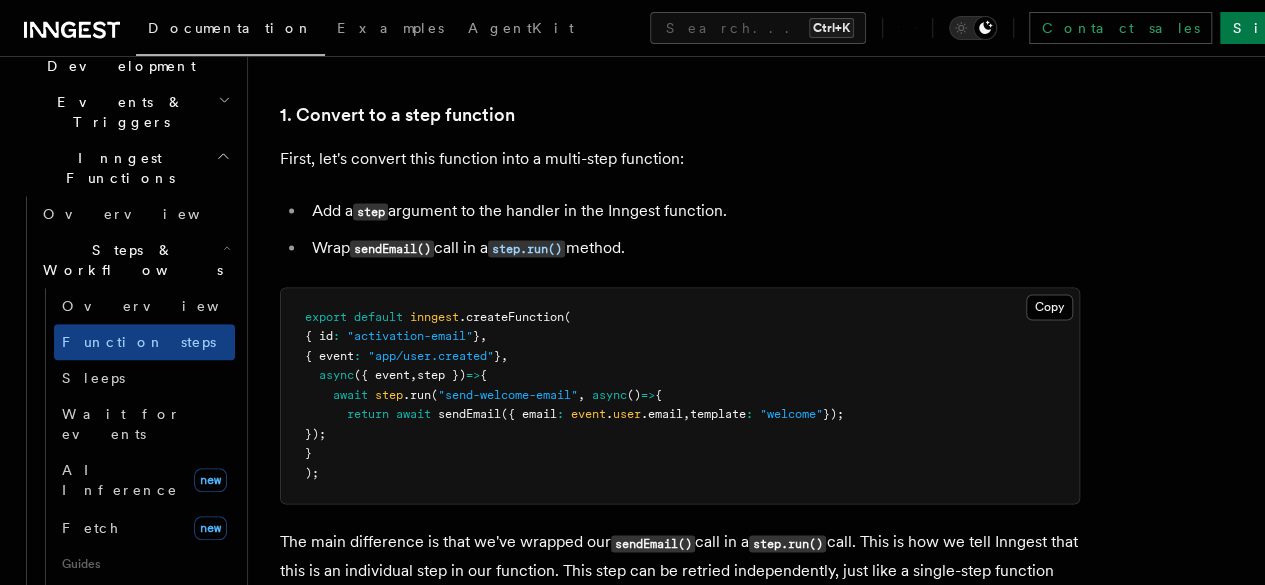 scroll, scrollTop: 1300, scrollLeft: 0, axis: vertical 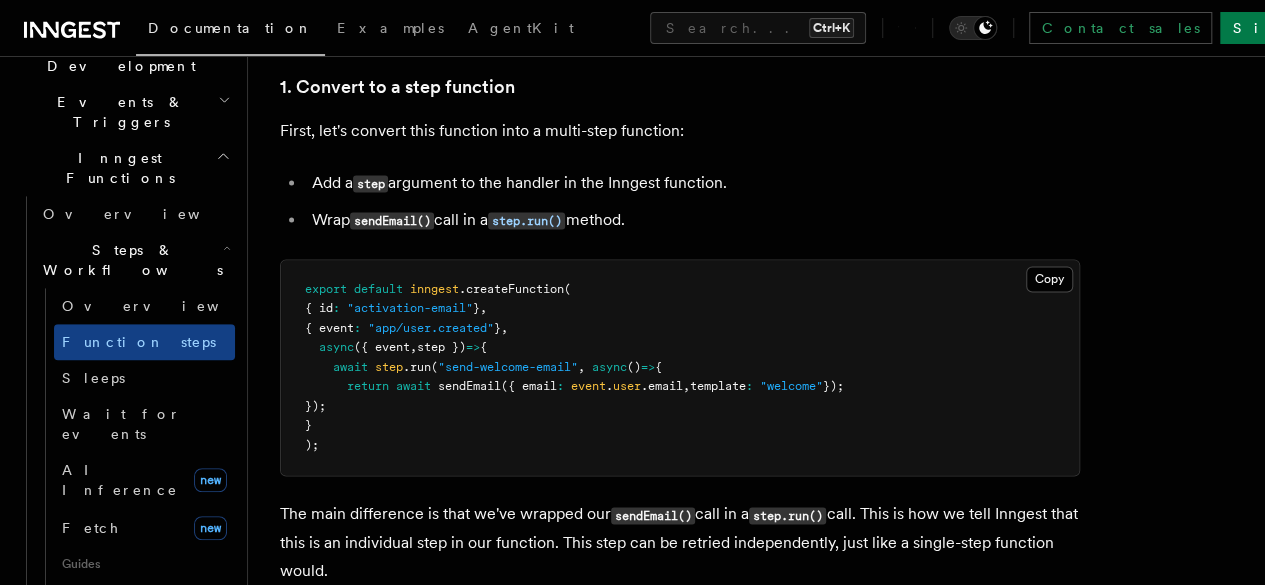 drag, startPoint x: 586, startPoint y: 398, endPoint x: 878, endPoint y: 405, distance: 292.0839 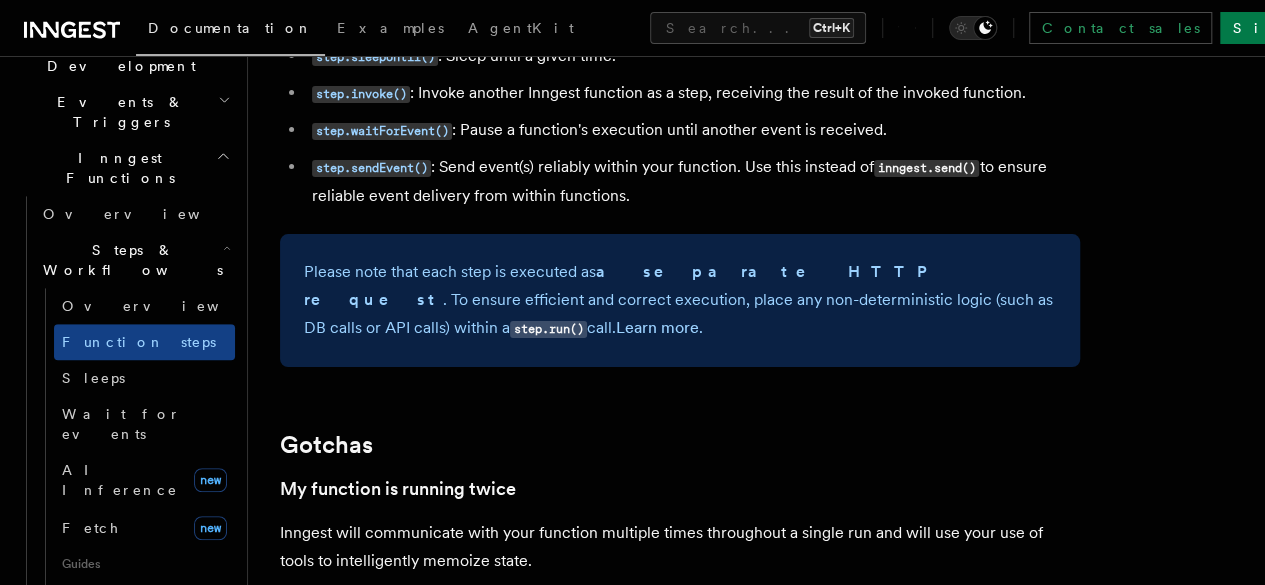 scroll, scrollTop: 3900, scrollLeft: 0, axis: vertical 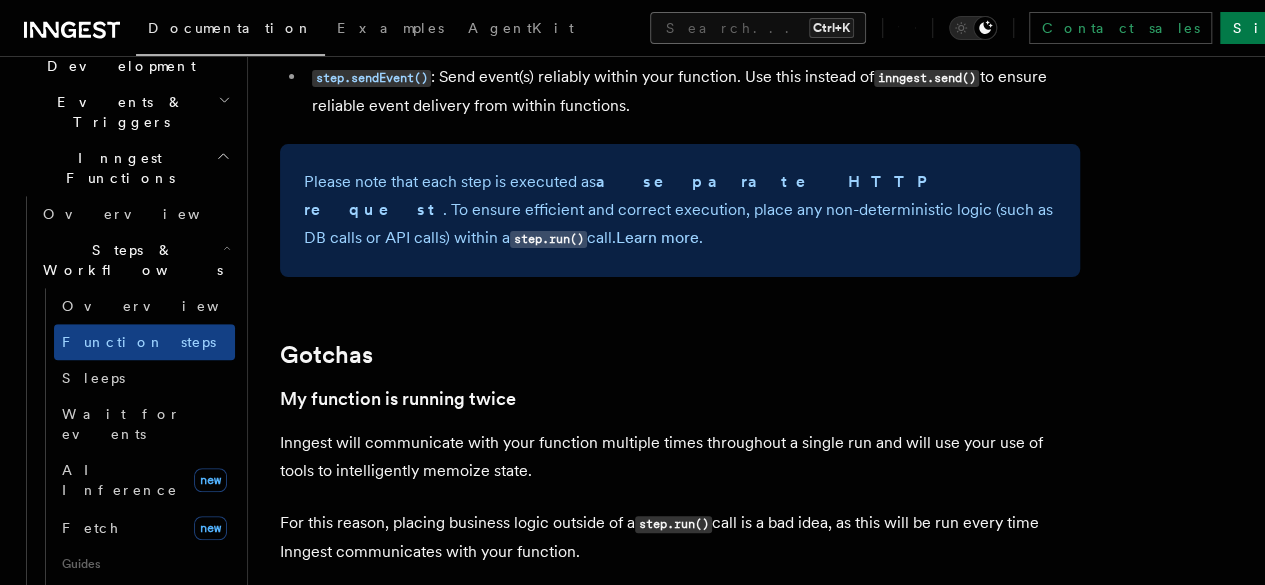 click on "Search... Ctrl+K" at bounding box center [758, 28] 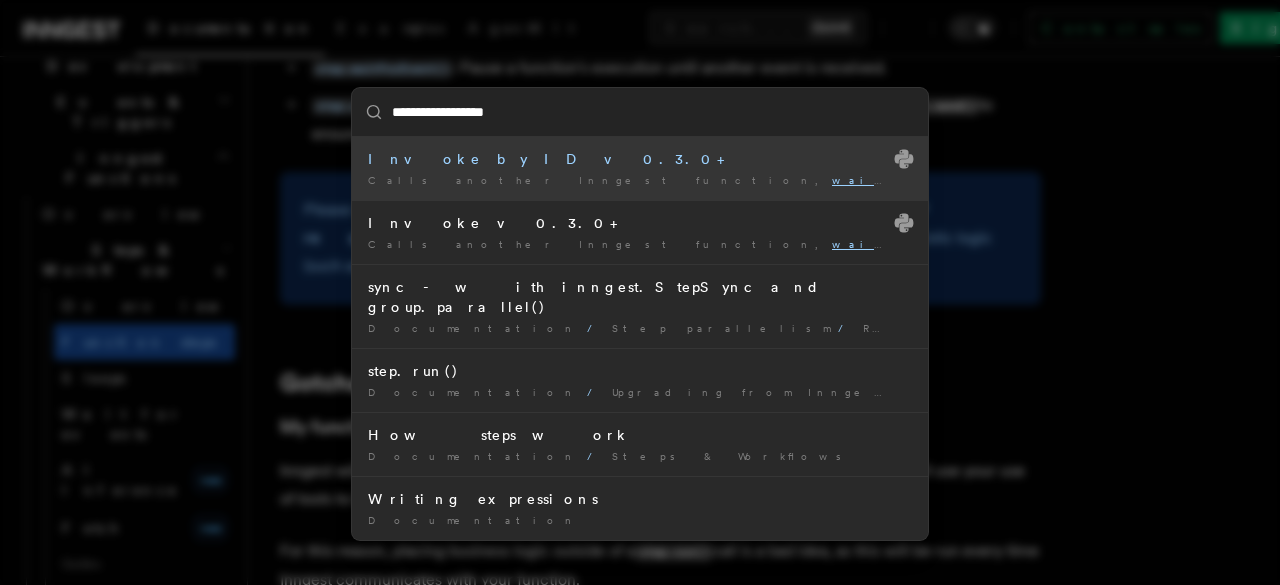 type on "**********" 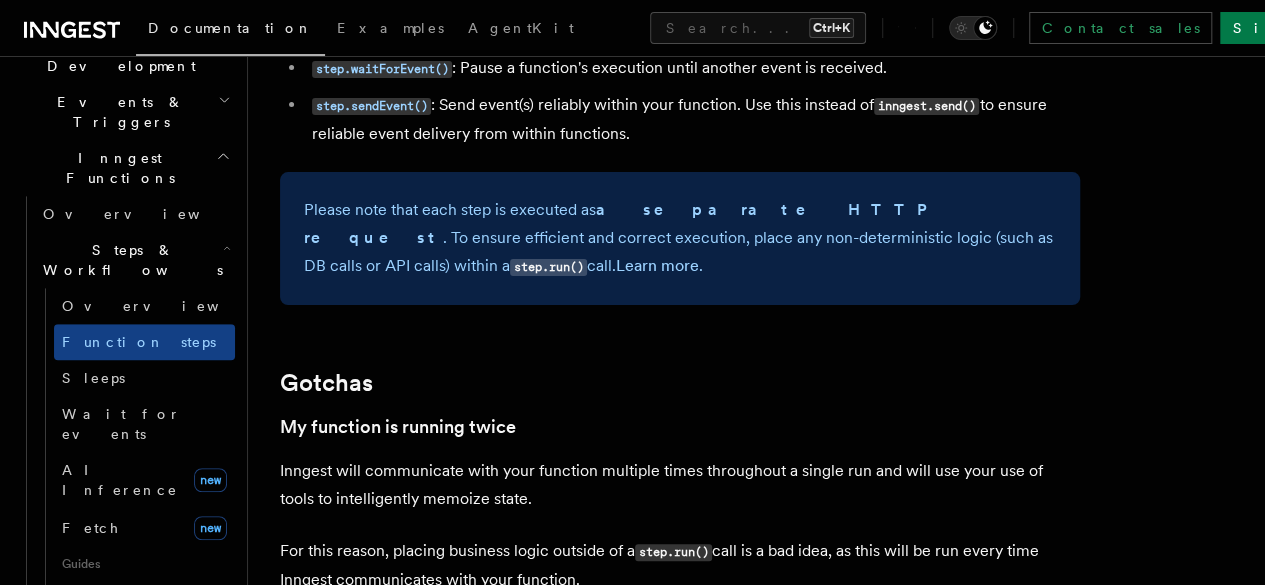 type 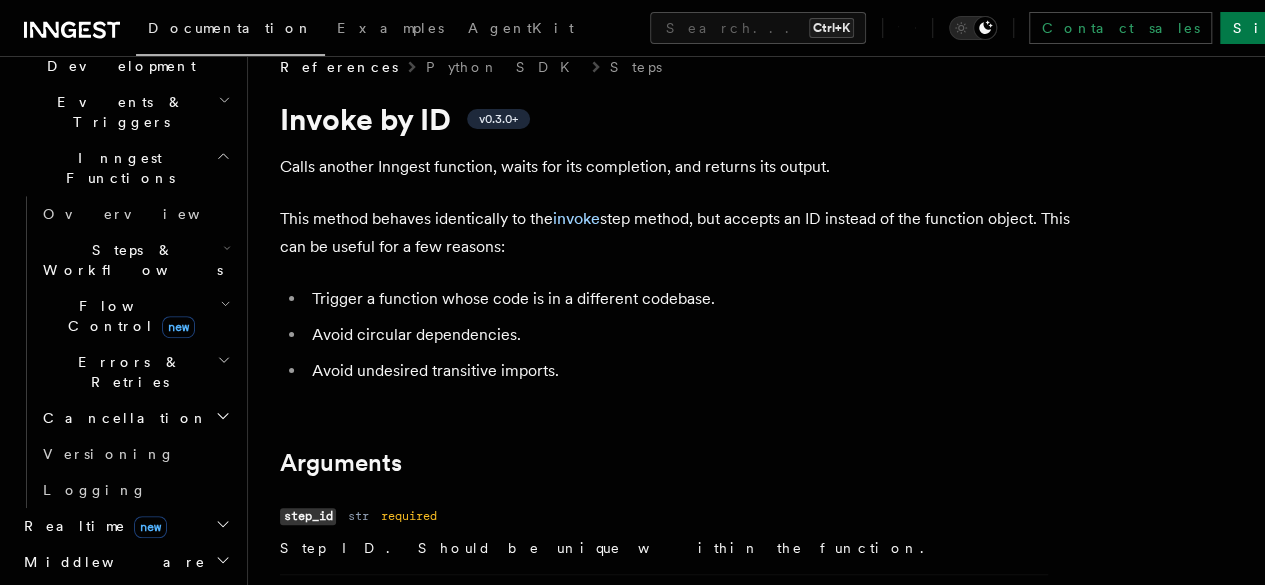scroll, scrollTop: 0, scrollLeft: 0, axis: both 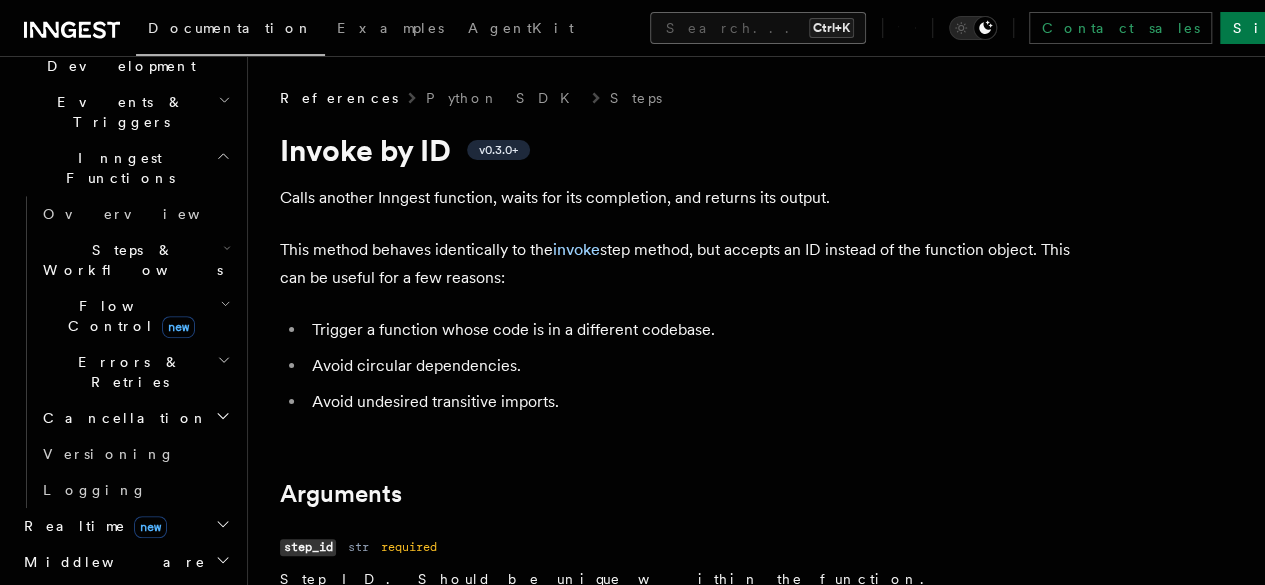 click on "Search... Ctrl+K" at bounding box center [758, 28] 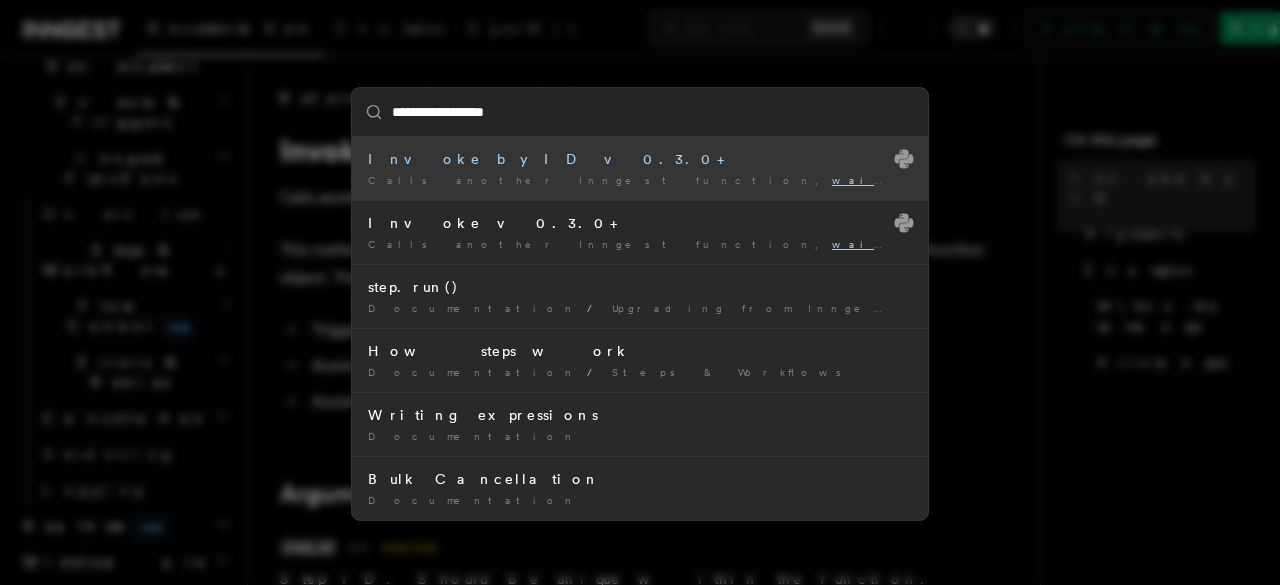 type on "**********" 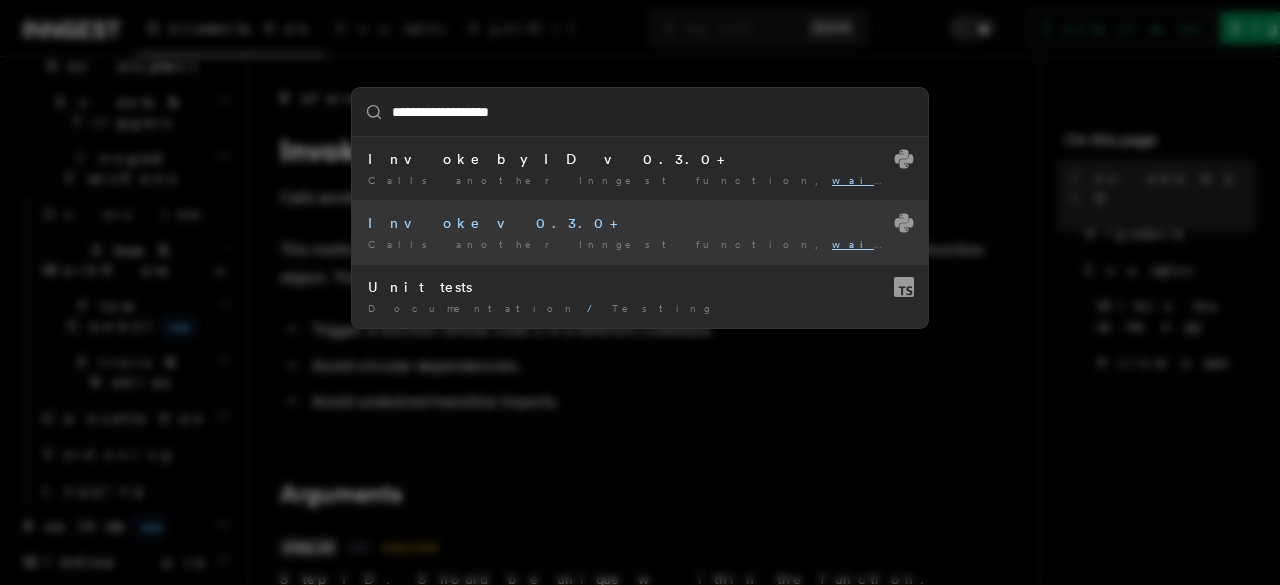 click on "waits" at bounding box center [870, 244] 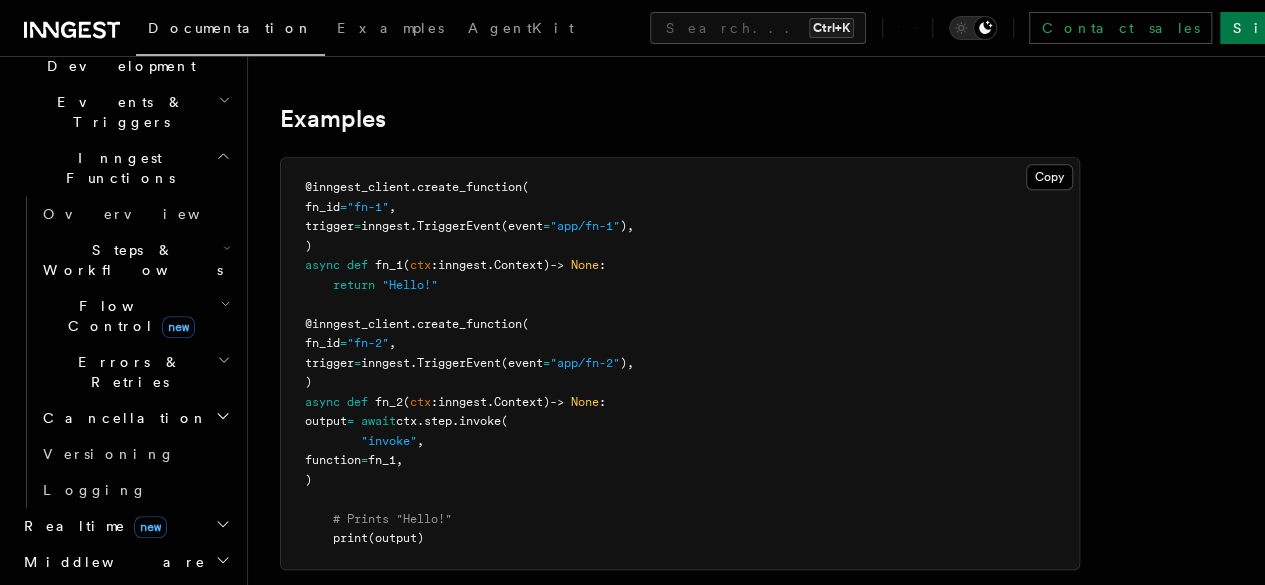 scroll, scrollTop: 637, scrollLeft: 0, axis: vertical 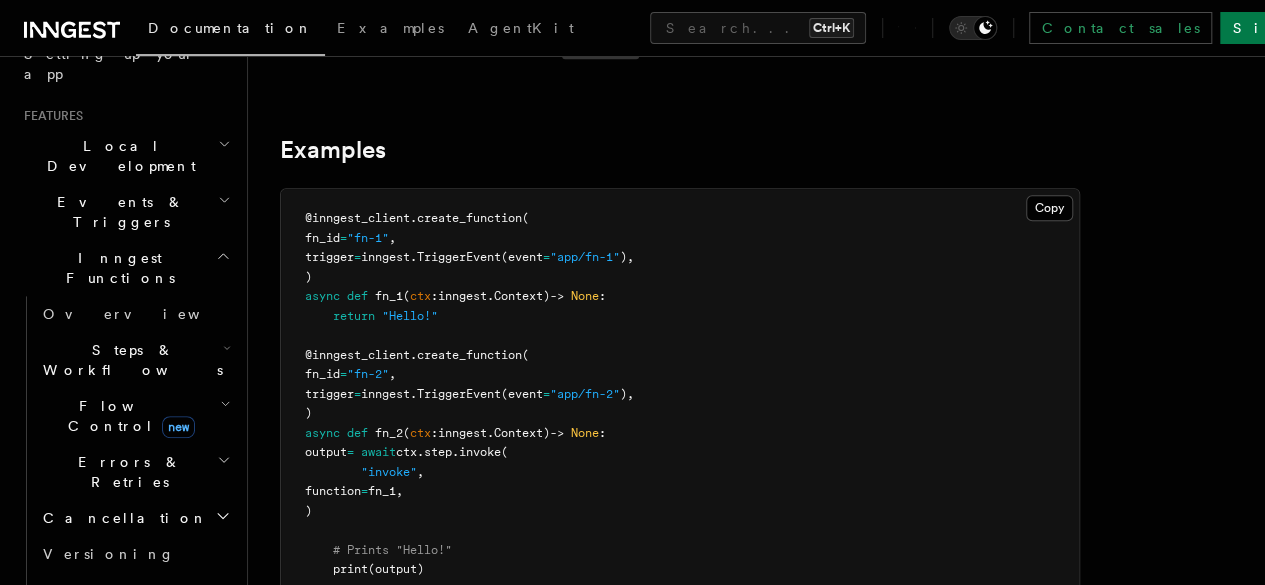 click 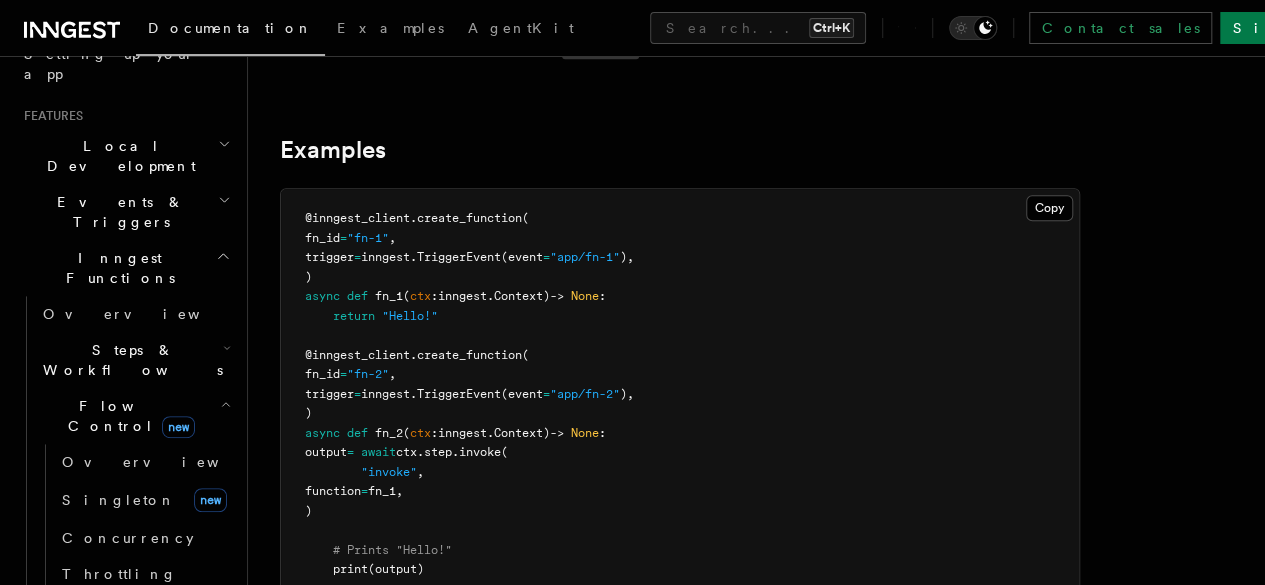 click 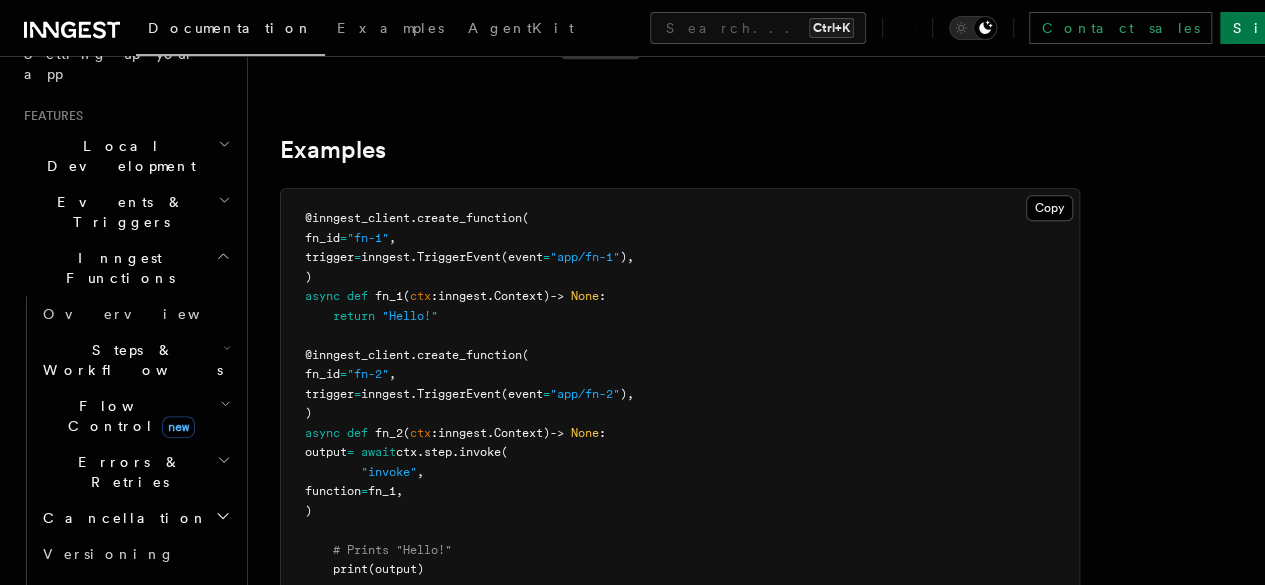 click 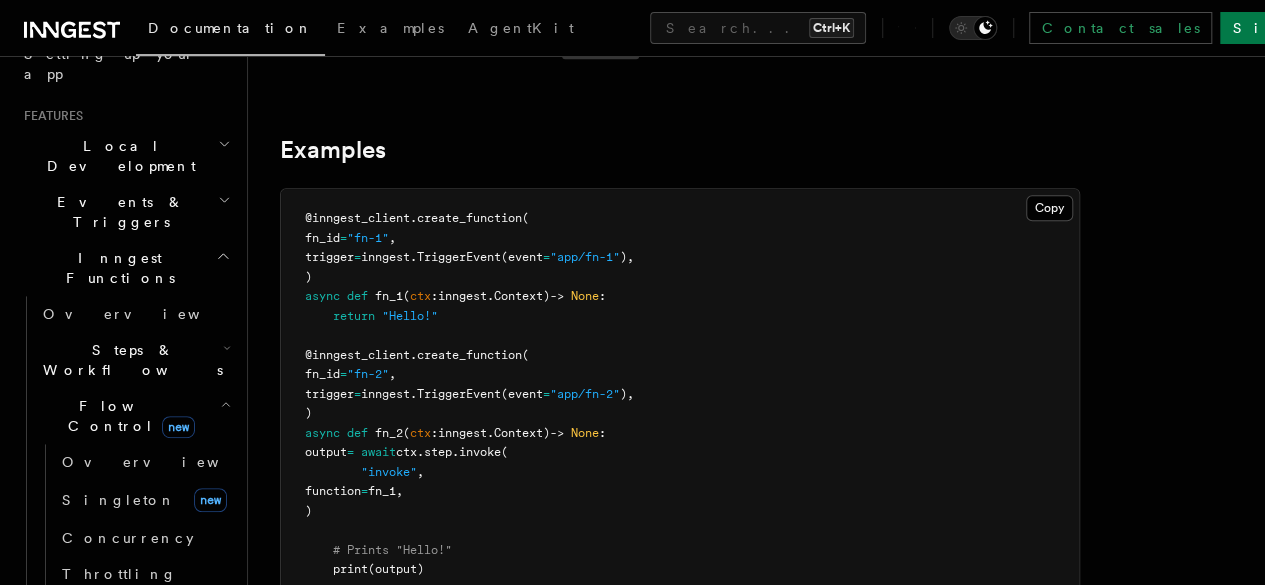 click on "Steps & Workflows" at bounding box center (135, 360) 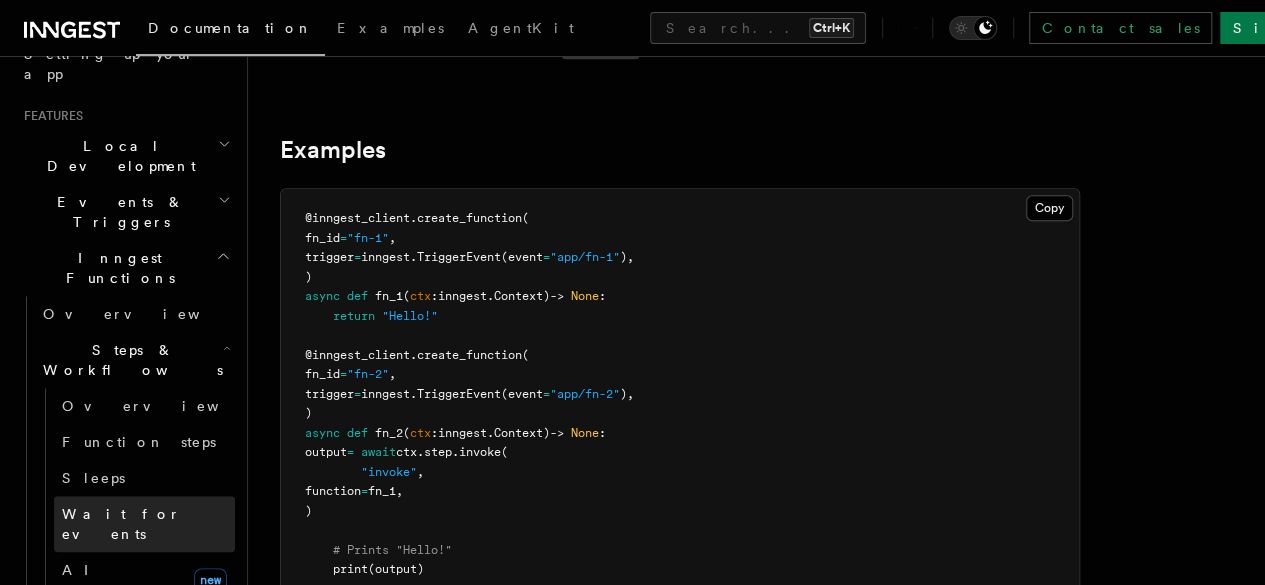 click on "Wait for events" at bounding box center [121, 524] 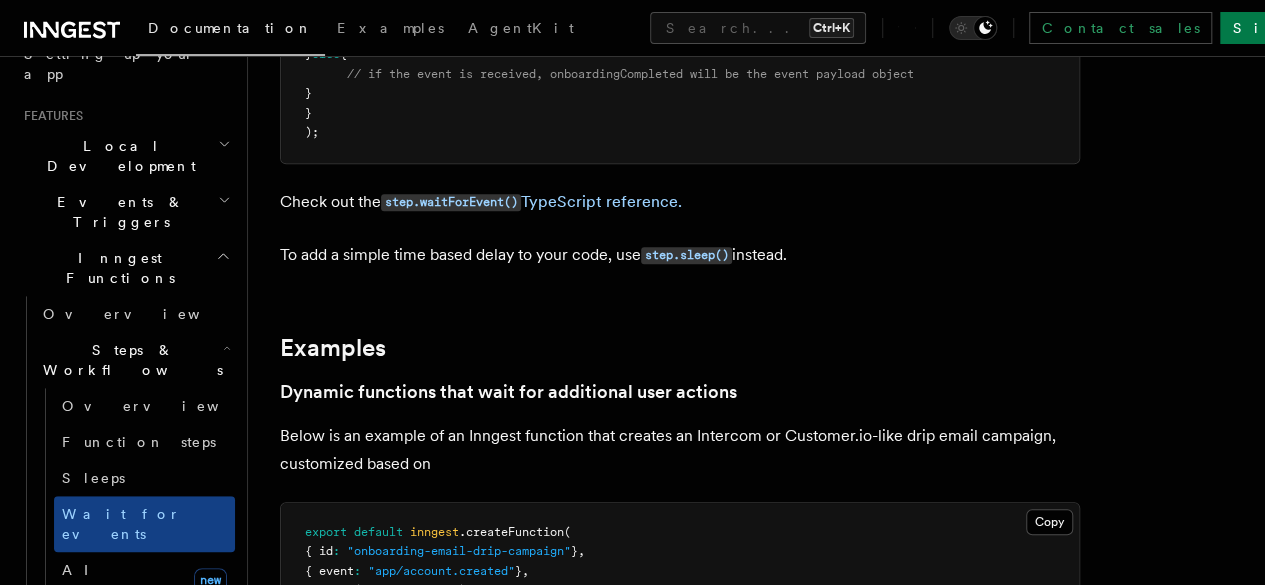 scroll, scrollTop: 0, scrollLeft: 0, axis: both 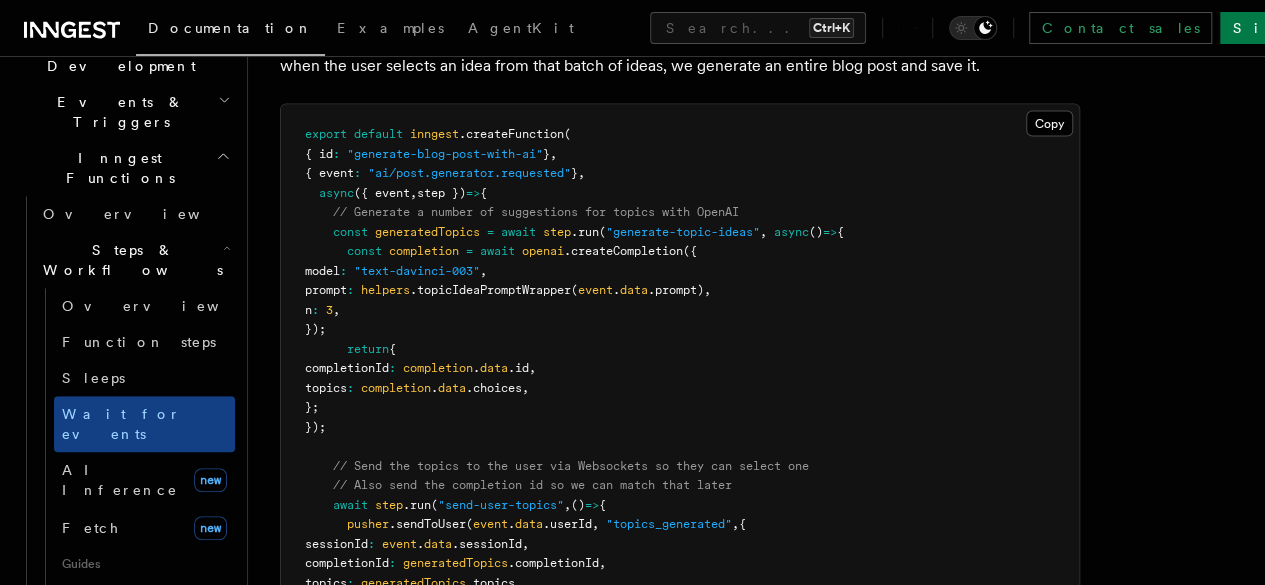 click on "completionId" at bounding box center [347, 368] 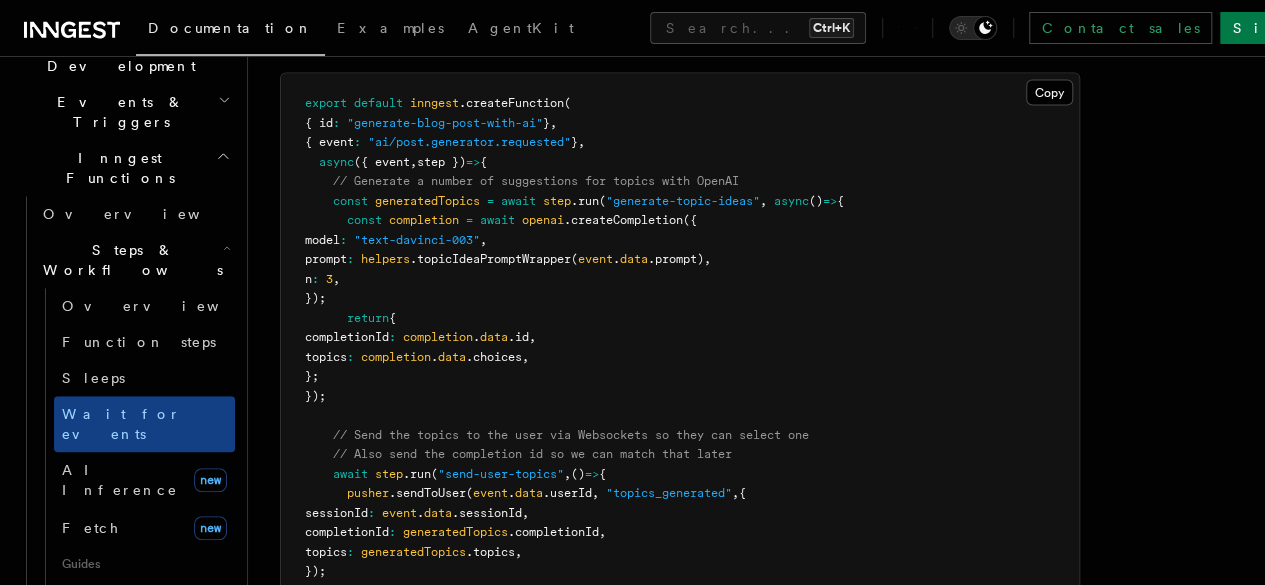 scroll, scrollTop: 2000, scrollLeft: 0, axis: vertical 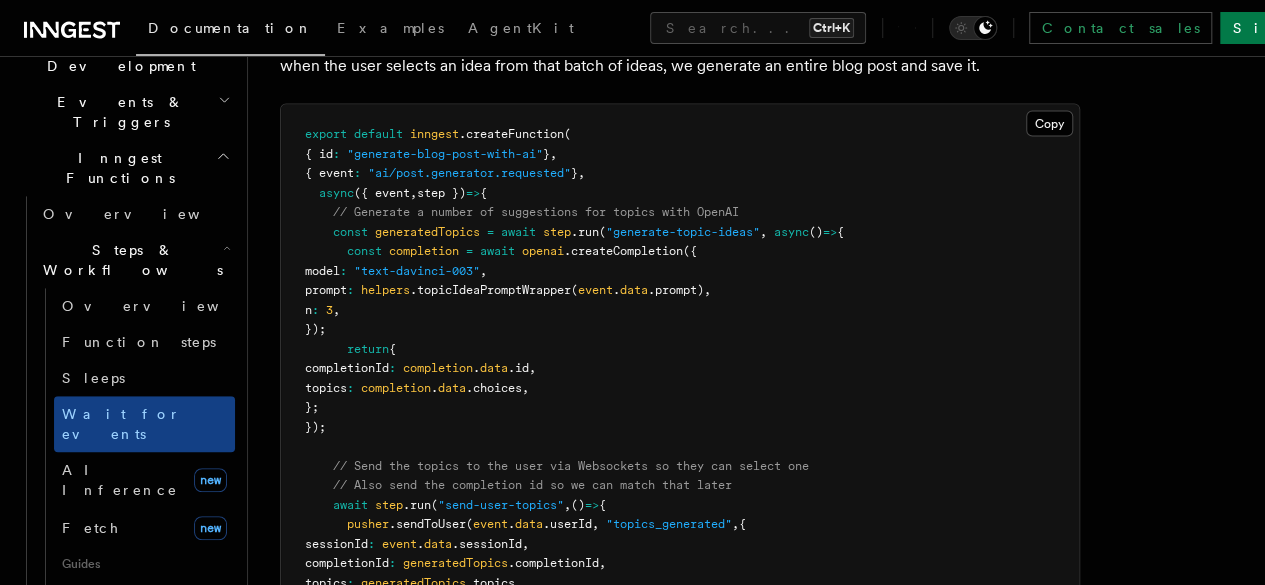 click on "export   default   inngest .createFunction (
{ id :   "generate-blog-post-with-ai"  } ,
{ event :   "ai/post.generator.requested"  } ,
async  ({ event ,  step })  =>  {
// Generate a number of suggestions for topics with OpenAI
const   generatedTopics   =   await   step .run ( "generate-topic-ideas" ,   async  ()  =>  {
const   completion   =   await   openai .createCompletion ({
model :   "text-davinci-003" ,
prompt :   helpers .topicIdeaPromptWrapper ( event . data .prompt) ,
n :   3 ,
});
return  {
completionId :   completion . data .id ,
topics :   completion . data .choices ,
};
});
// Send the topics to the user via Websockets so they can select one
// Also send the completion id so we can match that later
await   step .run ( "send-user-topics" ,  ()  =>  {
pusher .sendToUser ( event . data .userId ,   "topics_generated" ,  {
sessionId :   event ." at bounding box center (680, 632) 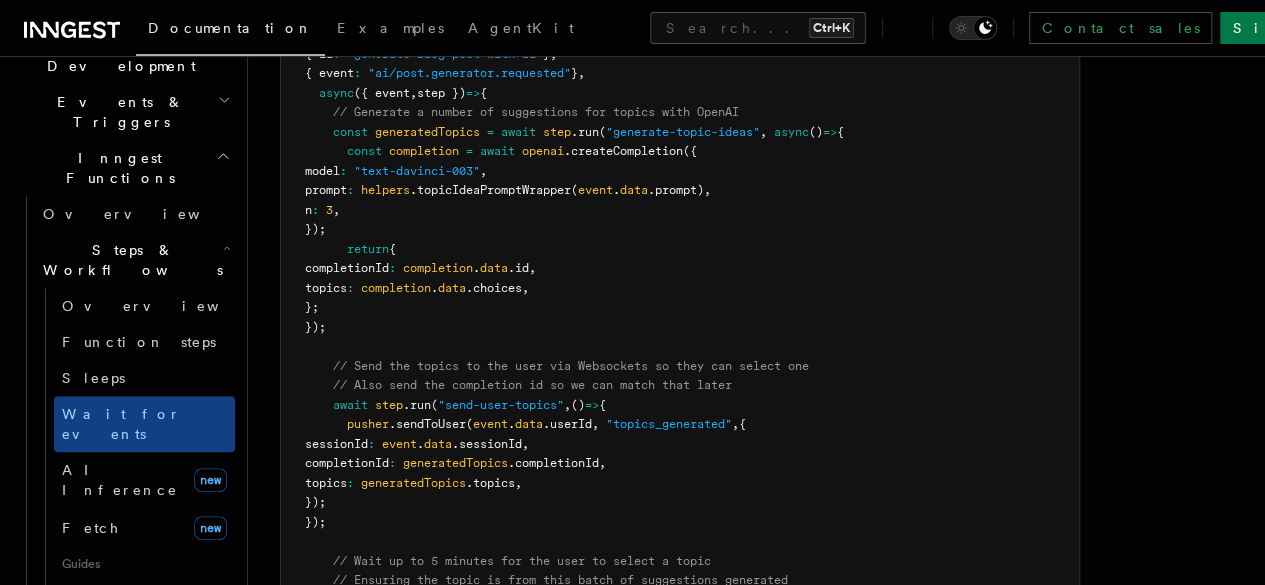 click on "export   default   inngest .createFunction (
{ id :   "generate-blog-post-with-ai"  } ,
{ event :   "ai/post.generator.requested"  } ,
async  ({ event ,  step })  =>  {
// Generate a number of suggestions for topics with OpenAI
const   generatedTopics   =   await   step .run ( "generate-topic-ideas" ,   async  ()  =>  {
const   completion   =   await   openai .createCompletion ({
model :   "text-davinci-003" ,
prompt :   helpers .topicIdeaPromptWrapper ( event . data .prompt) ,
n :   3 ,
});
return  {
completionId :   completion . data .id ,
topics :   completion . data .choices ,
};
});
// Send the topics to the user via Websockets so they can select one
// Also send the completion id so we can match that later
await   step .run ( "send-user-topics" ,  ()  =>  {
pusher .sendToUser ( event . data .userId ,   "topics_generated" ,  {
sessionId :   event ." at bounding box center (680, 532) 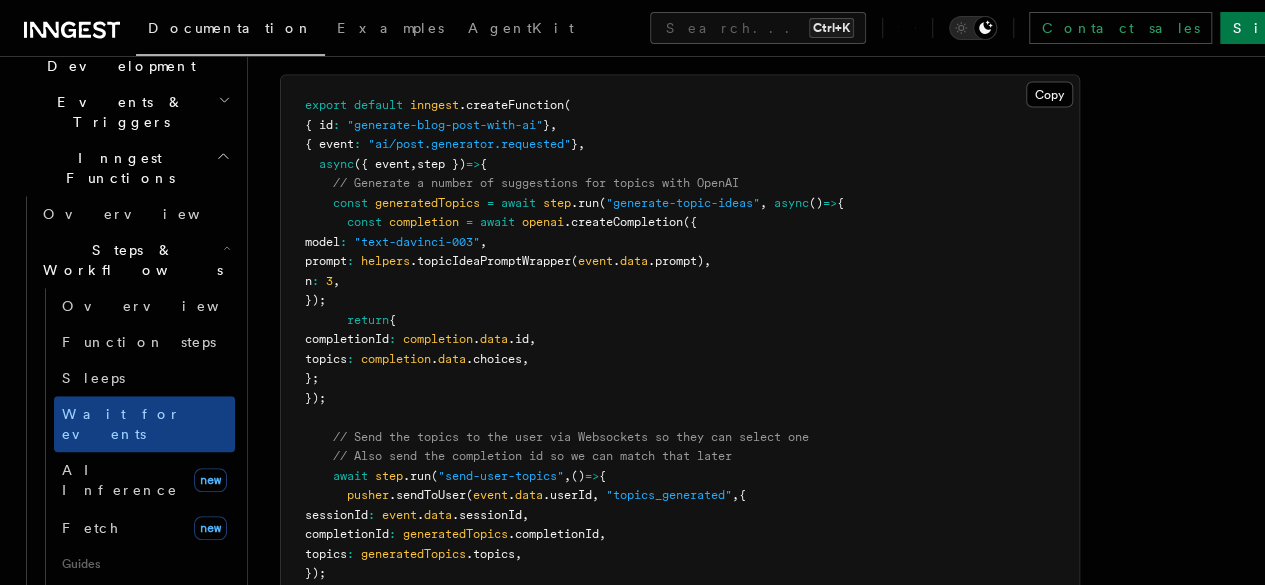 scroll, scrollTop: 2000, scrollLeft: 0, axis: vertical 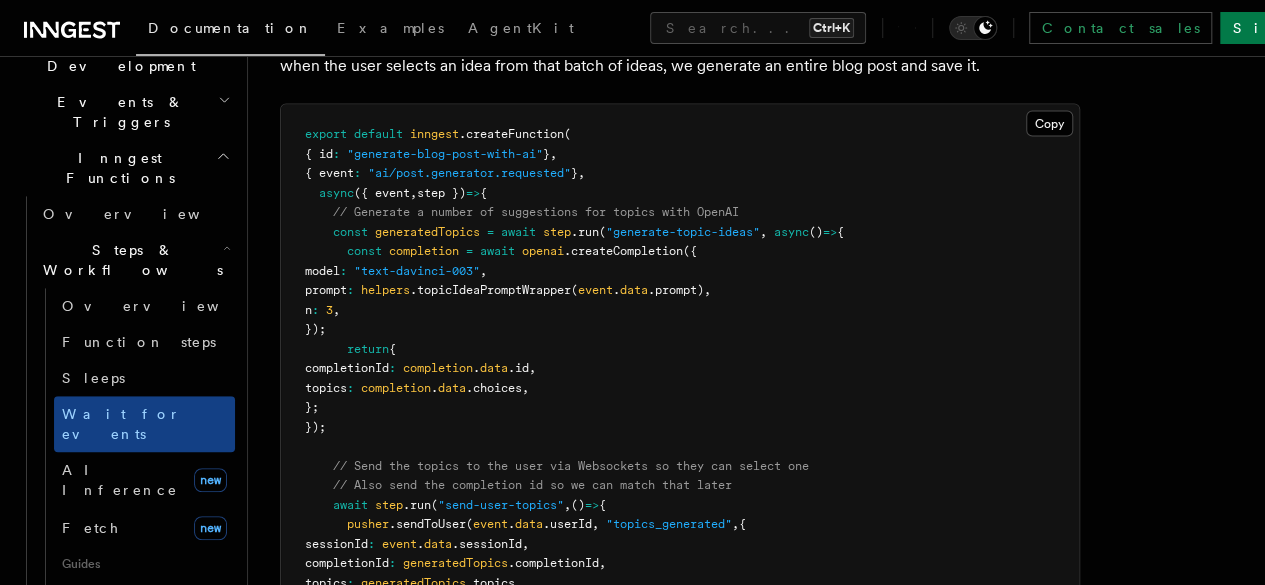 click on "({ event" at bounding box center (382, 193) 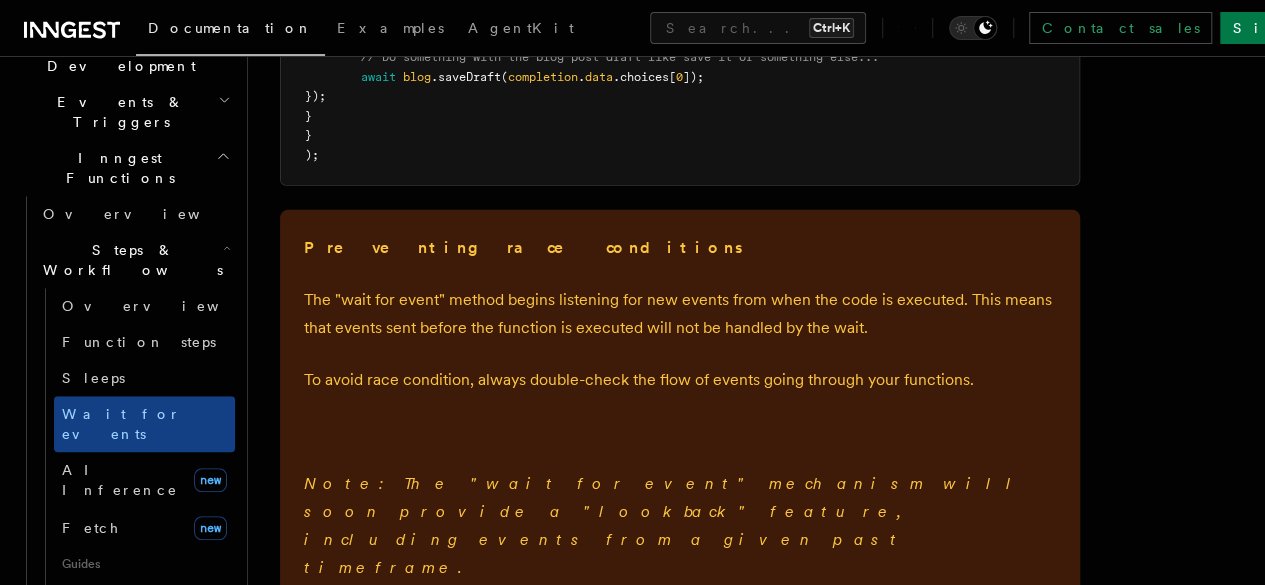 scroll, scrollTop: 2826, scrollLeft: 0, axis: vertical 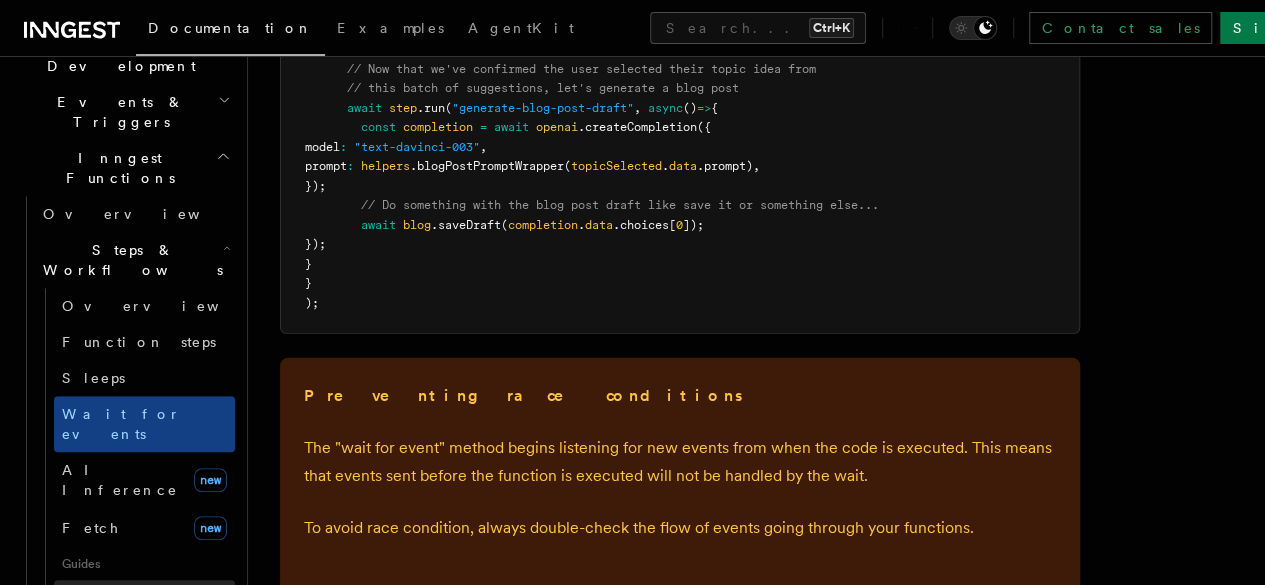 click on "How Functions are executed" at bounding box center [148, 618] 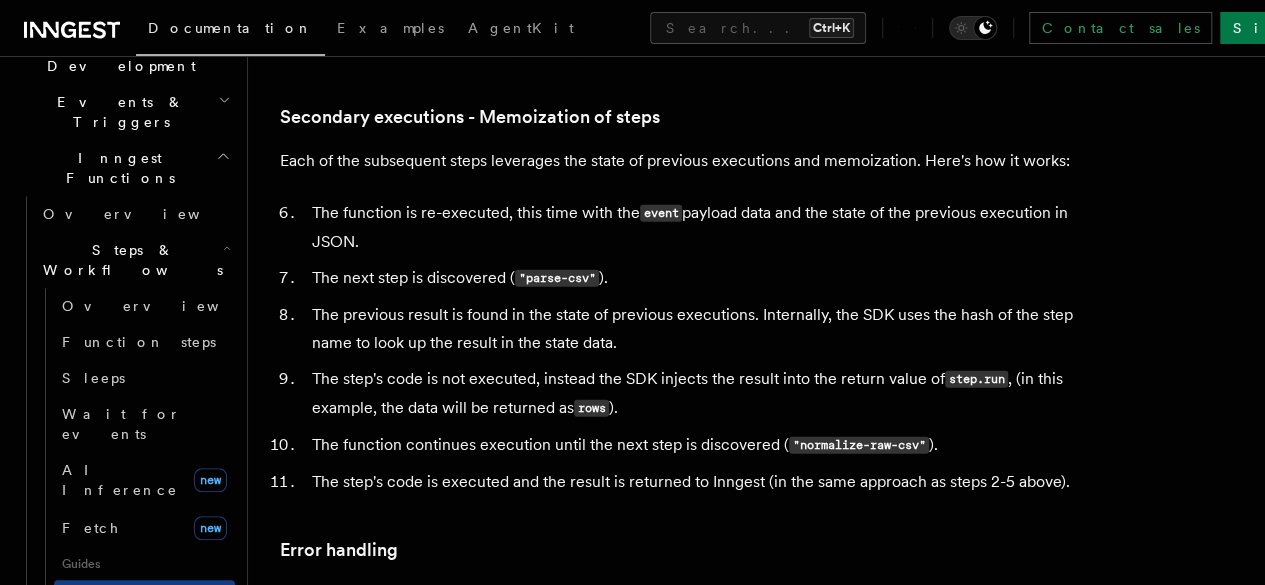 scroll, scrollTop: 0, scrollLeft: 0, axis: both 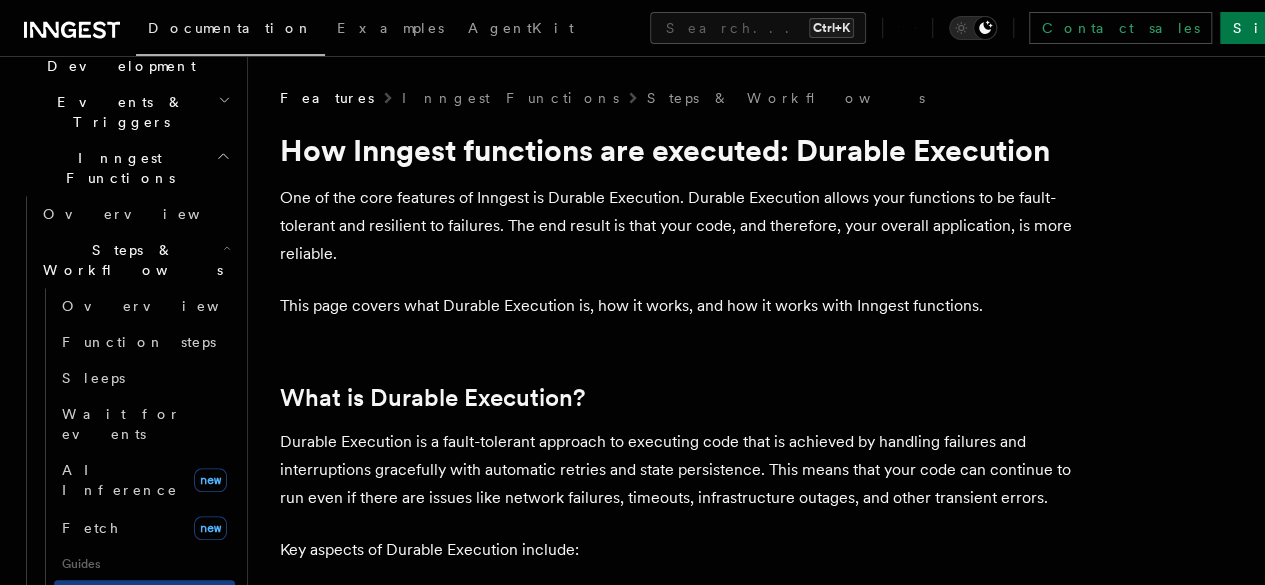 click on "What is Durable Execution?" at bounding box center [0, 0] 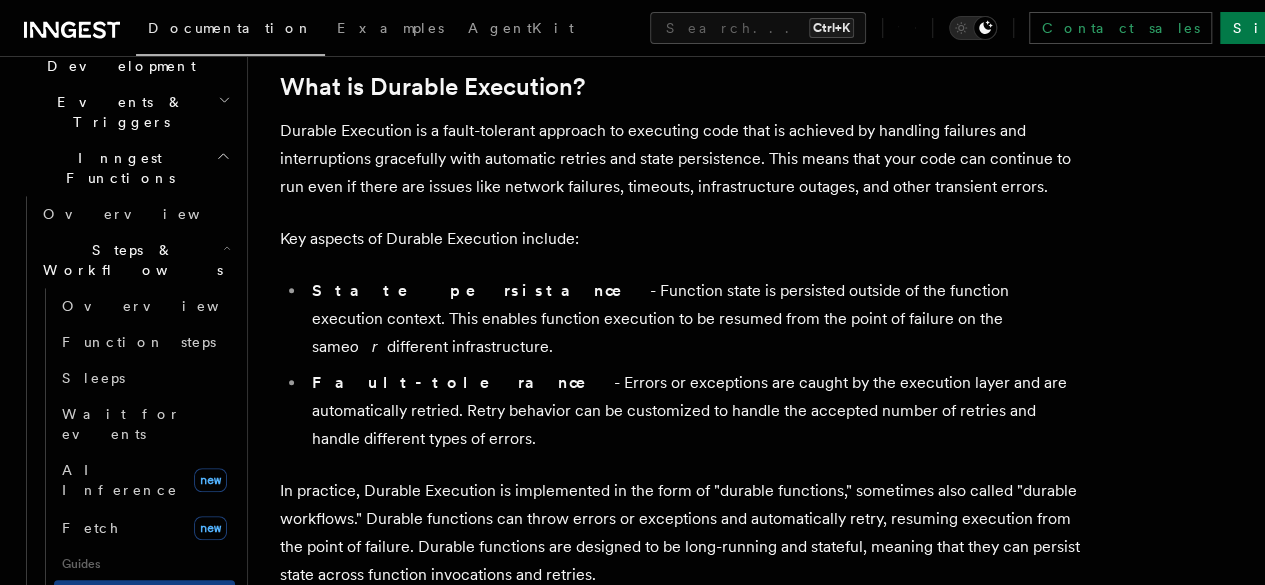 scroll, scrollTop: 324, scrollLeft: 0, axis: vertical 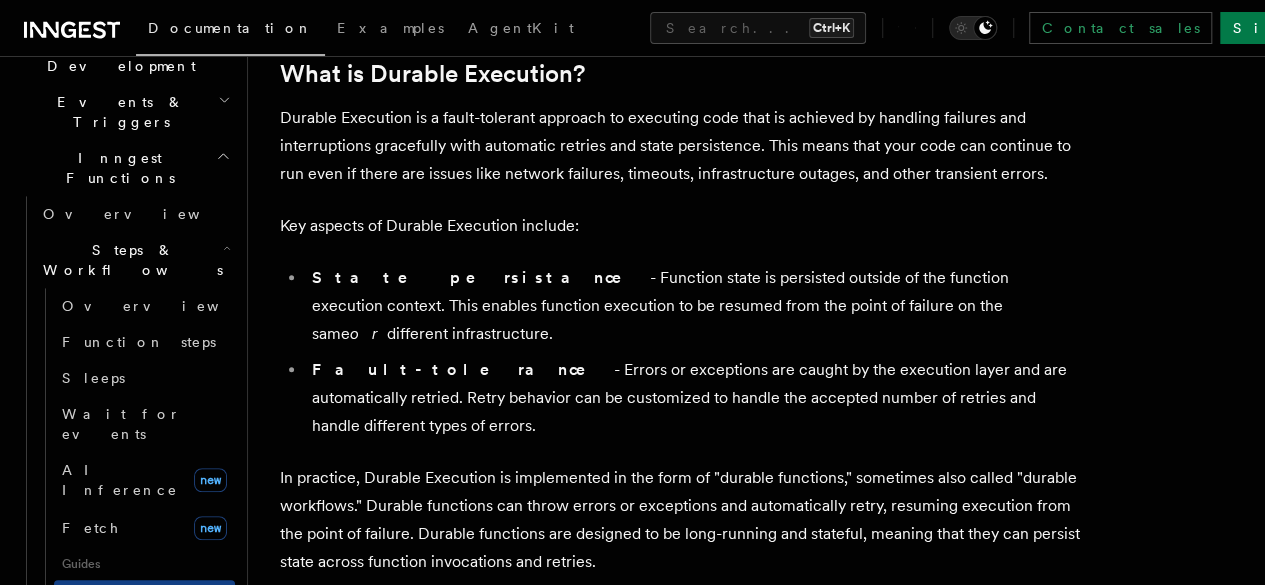 click on "How Inngest functions work" at bounding box center [0, 0] 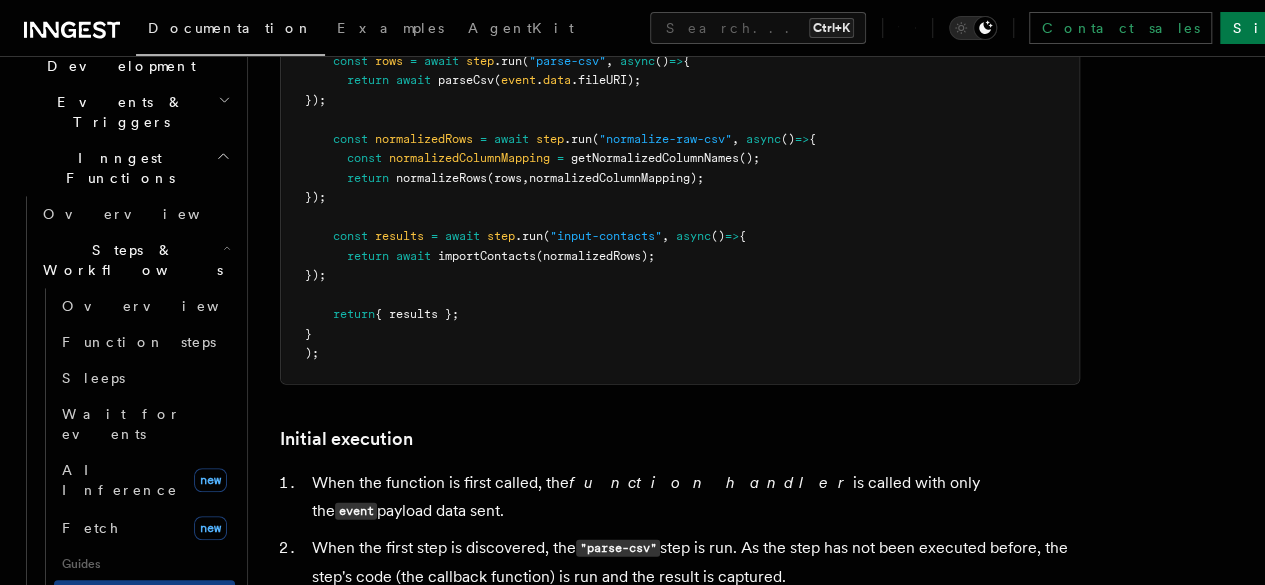 scroll, scrollTop: 2032, scrollLeft: 0, axis: vertical 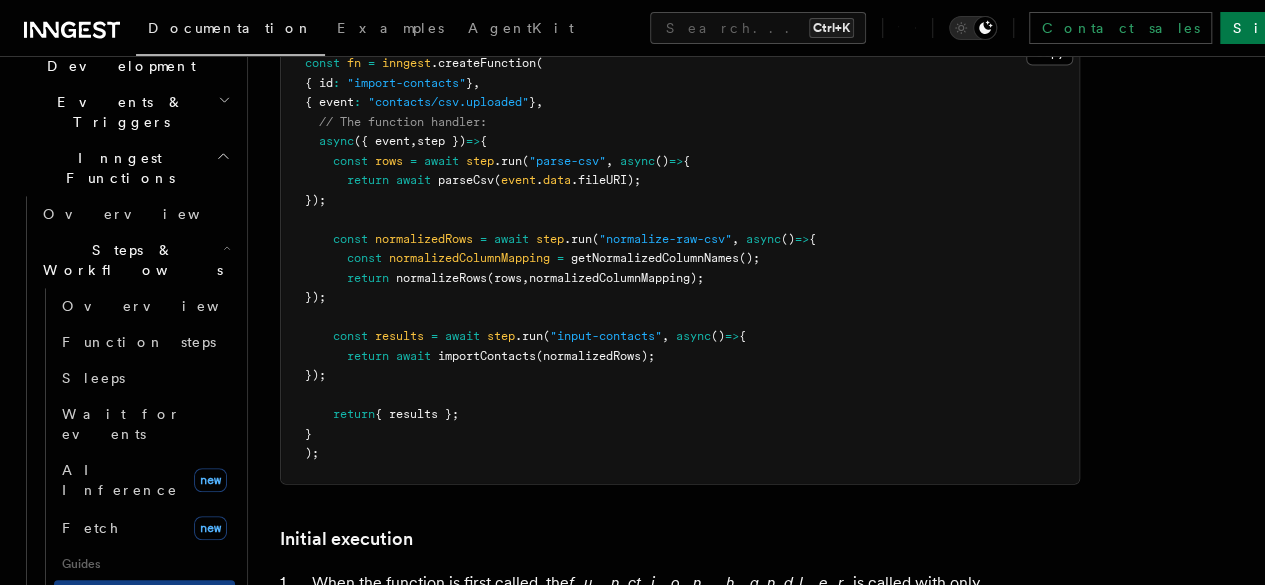 click on ""normalize-raw-csv"" at bounding box center [665, 239] 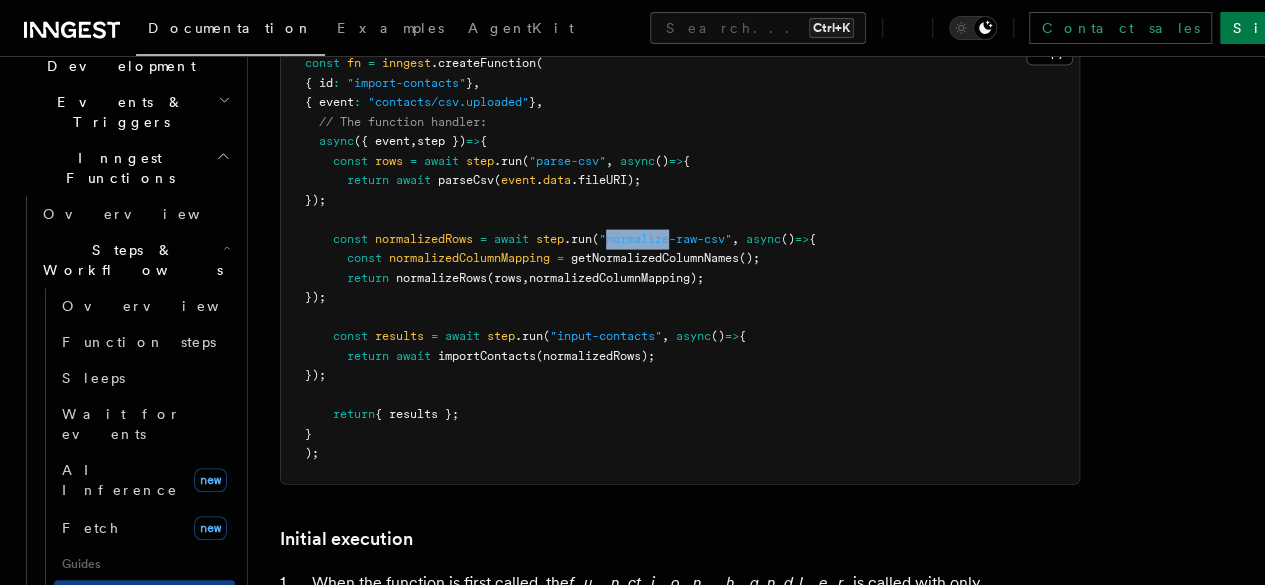 click on ""normalize-raw-csv"" at bounding box center (665, 239) 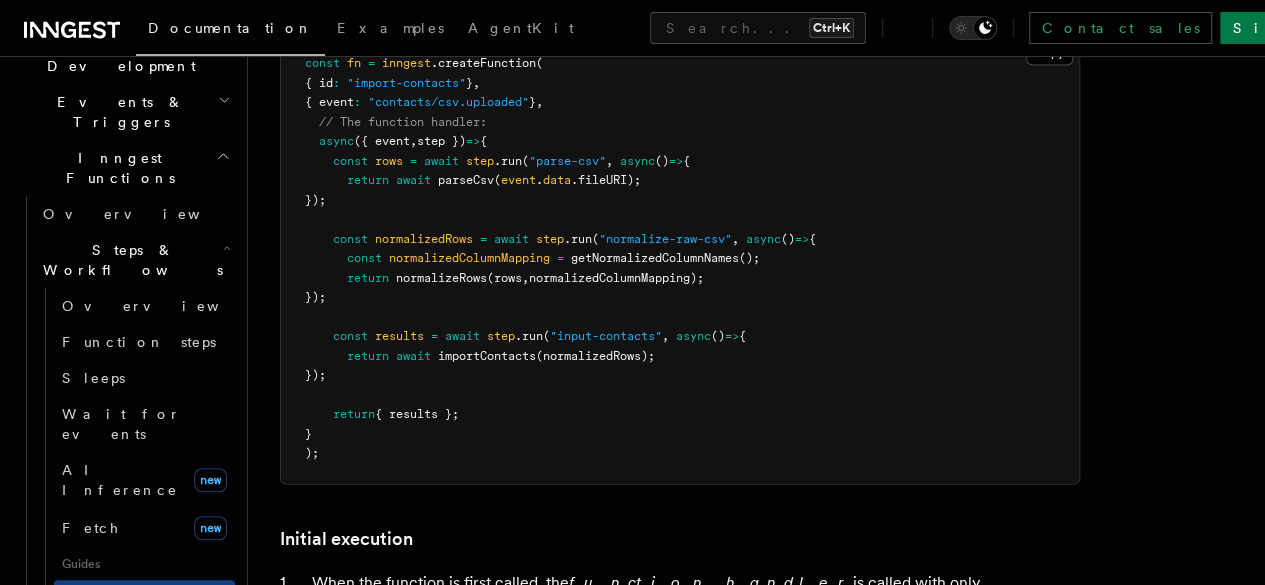 click on "normalizedColumnMapping);" at bounding box center [616, 278] 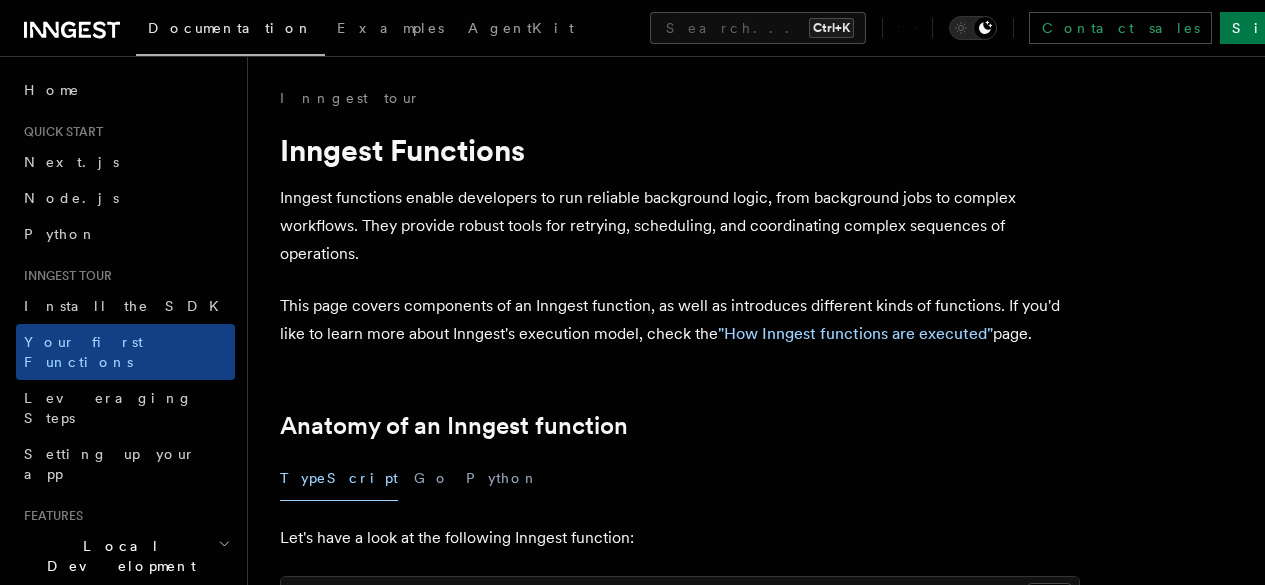 scroll, scrollTop: 3600, scrollLeft: 0, axis: vertical 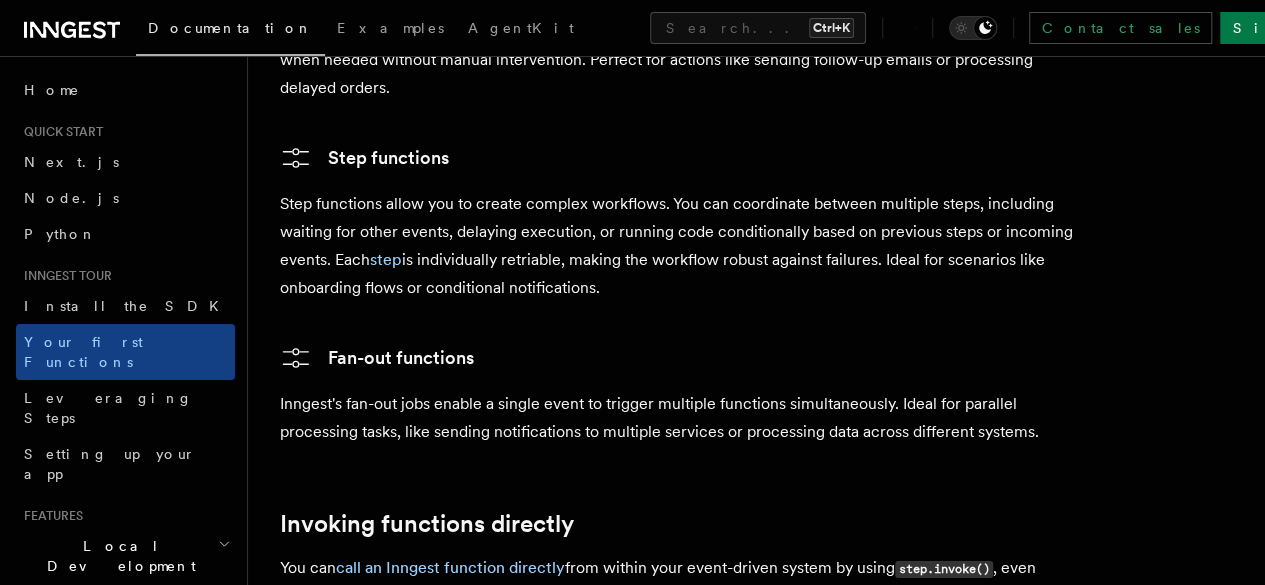 click on "Step functions allow you to create complex workflows. You can coordinate between multiple steps, including waiting for other events, delaying execution, or running code conditionally based on previous steps or incoming events. Each  step  is individually retriable, making the workflow robust against failures. Ideal for scenarios like onboarding flows or conditional notifications." at bounding box center (680, 246) 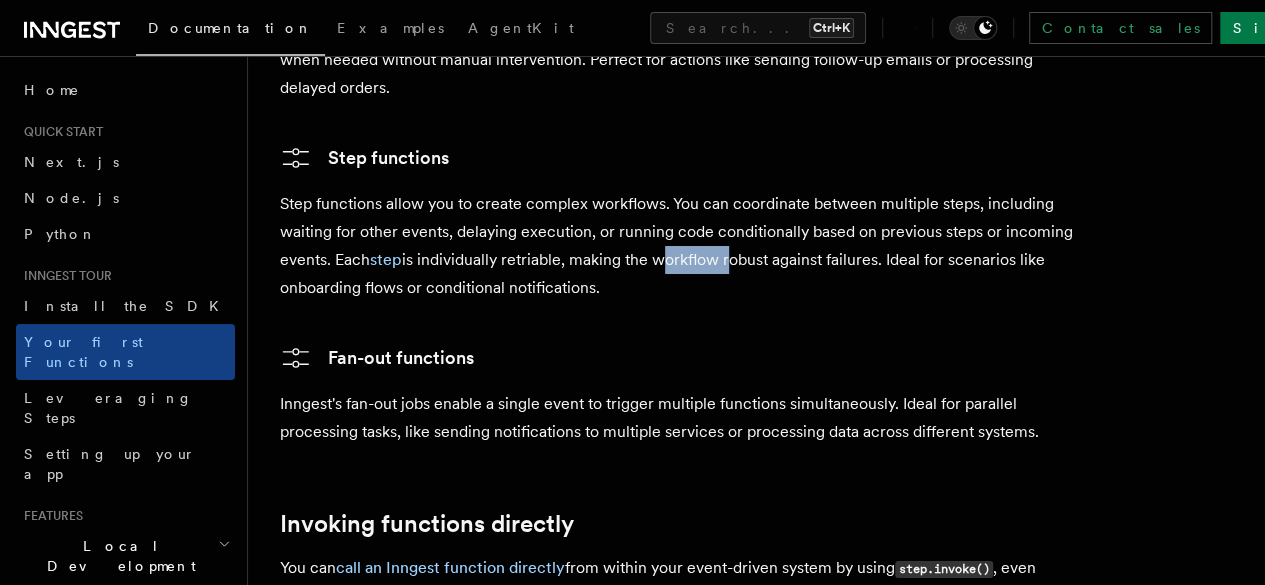 click on "Step functions allow you to create complex workflows. You can coordinate between multiple steps, including waiting for other events, delaying execution, or running code conditionally based on previous steps or incoming events. Each  step  is individually retriable, making the workflow robust against failures. Ideal for scenarios like onboarding flows or conditional notifications." at bounding box center [680, 246] 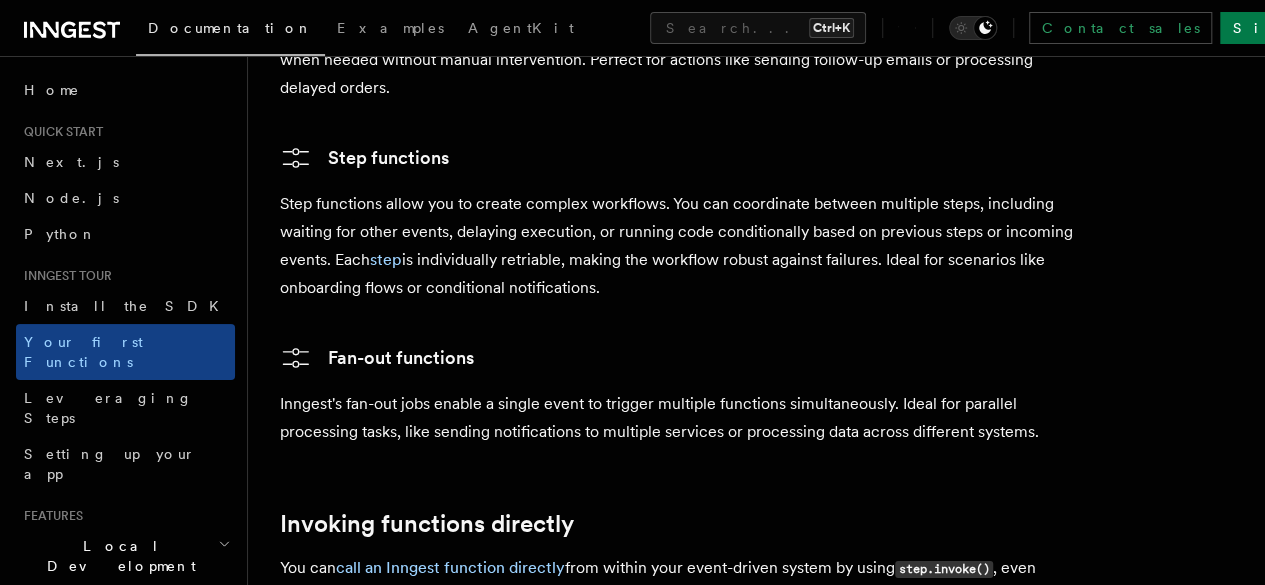 click on "Background functions" at bounding box center [0, 0] 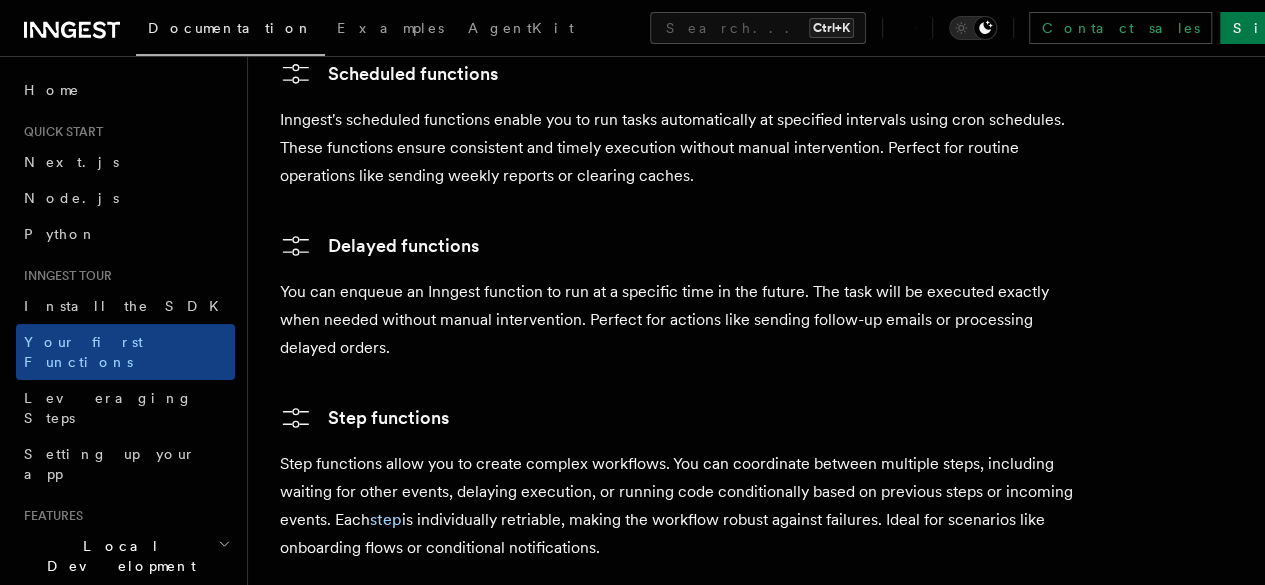 scroll, scrollTop: 3103, scrollLeft: 0, axis: vertical 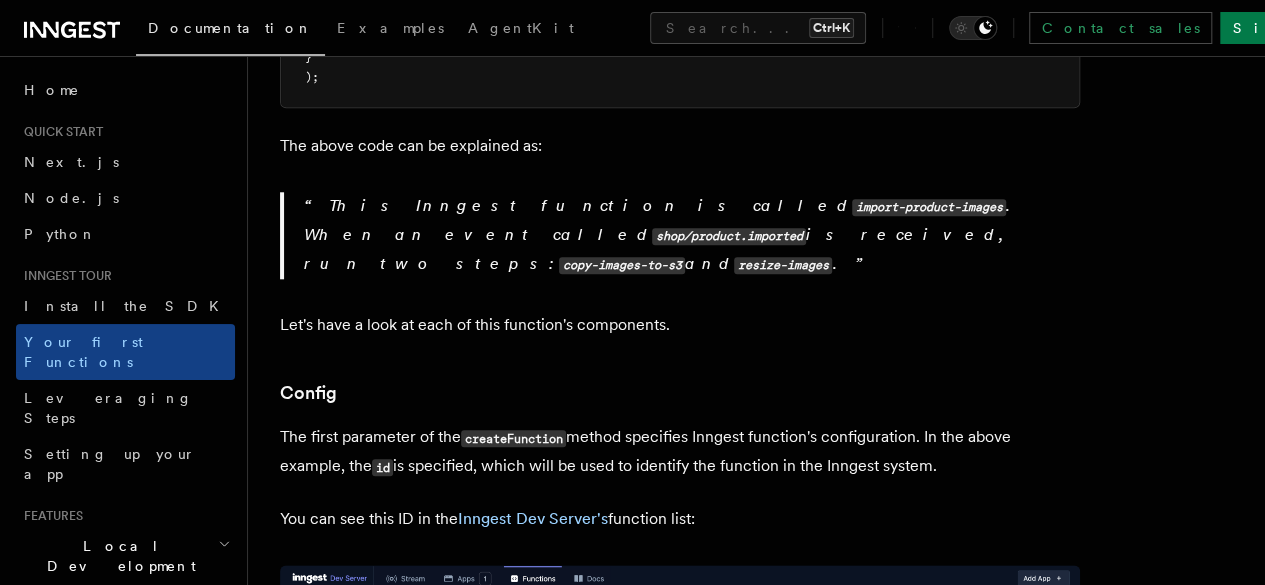 click on "Trigger" at bounding box center (0, 0) 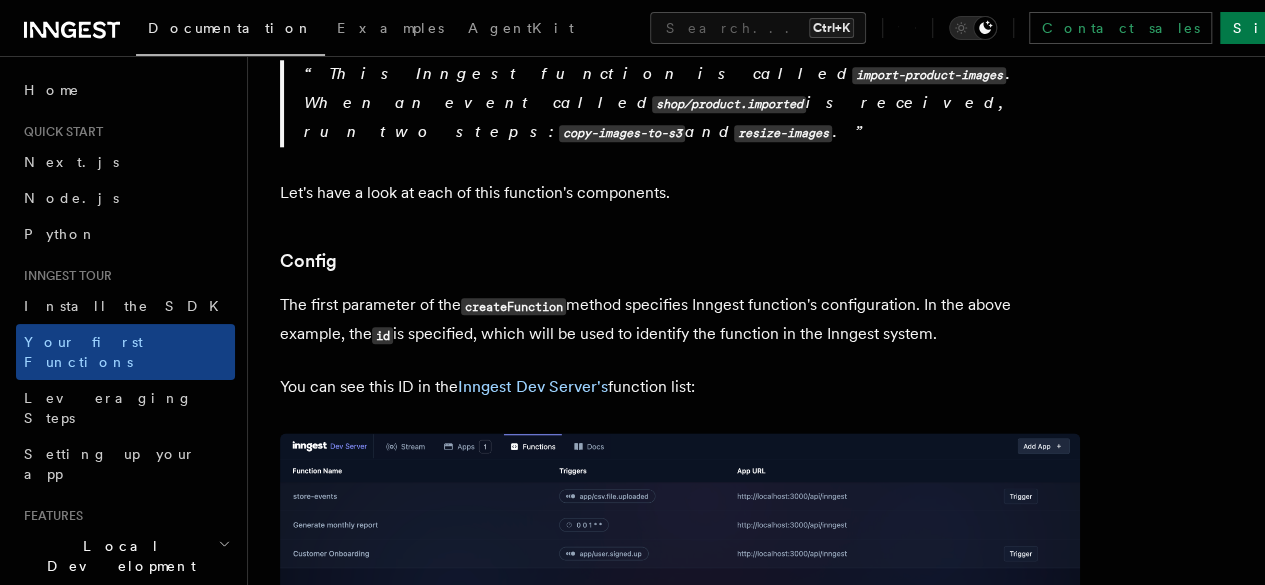 scroll, scrollTop: 1200, scrollLeft: 0, axis: vertical 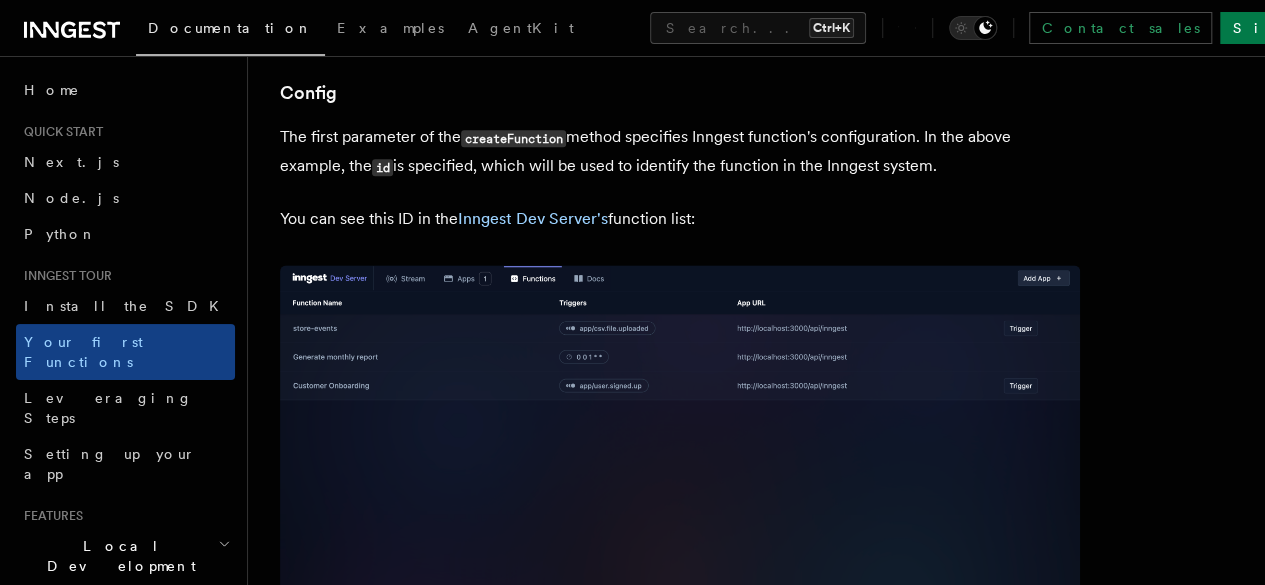 click at bounding box center (680, 502) 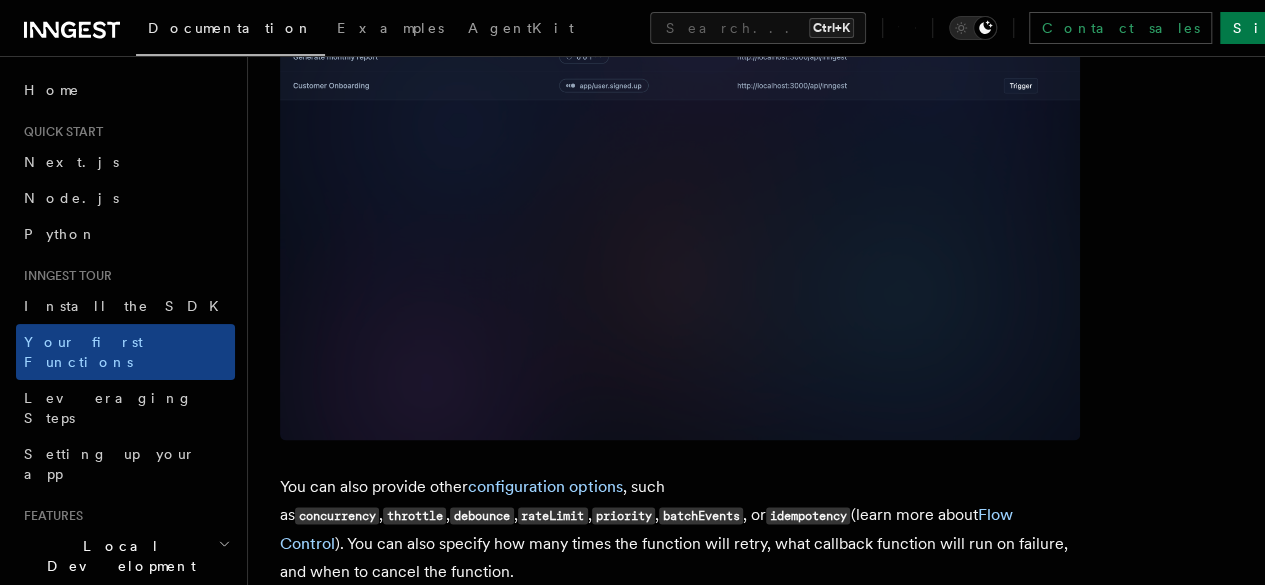 scroll, scrollTop: 1800, scrollLeft: 0, axis: vertical 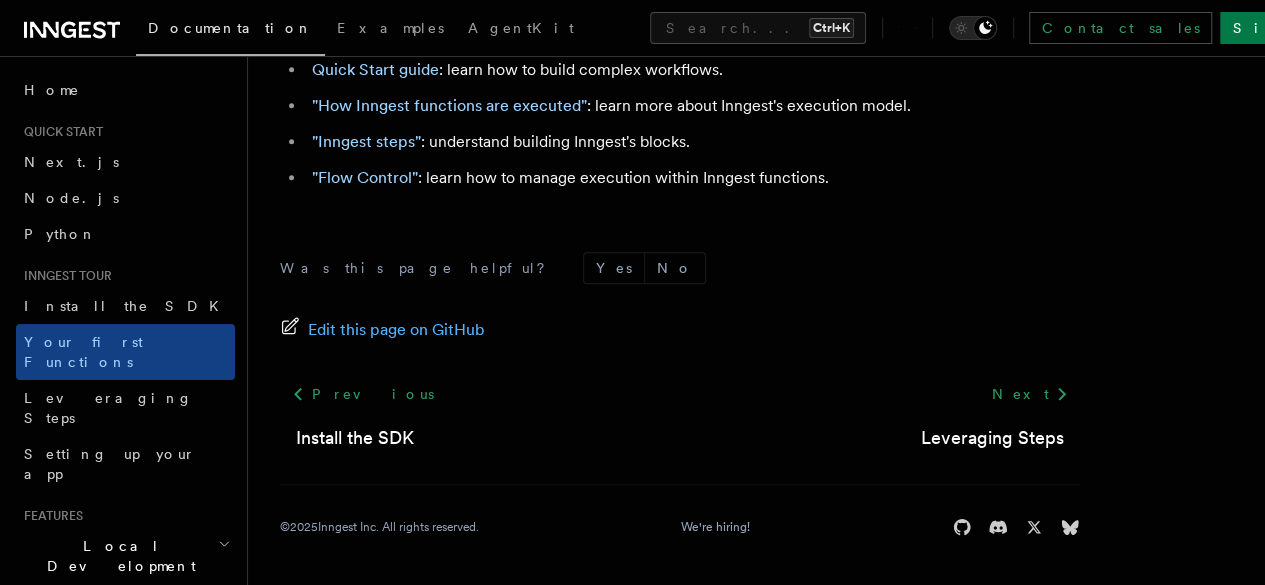 click on "Inngest Functions" at bounding box center [0, 0] 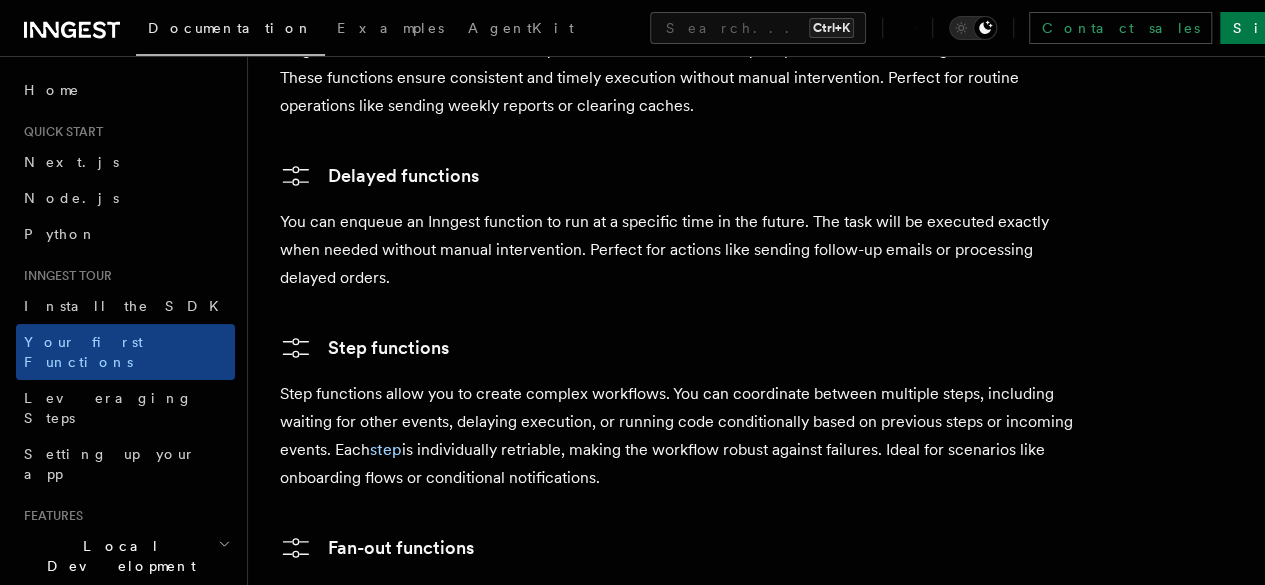 scroll, scrollTop: 3600, scrollLeft: 0, axis: vertical 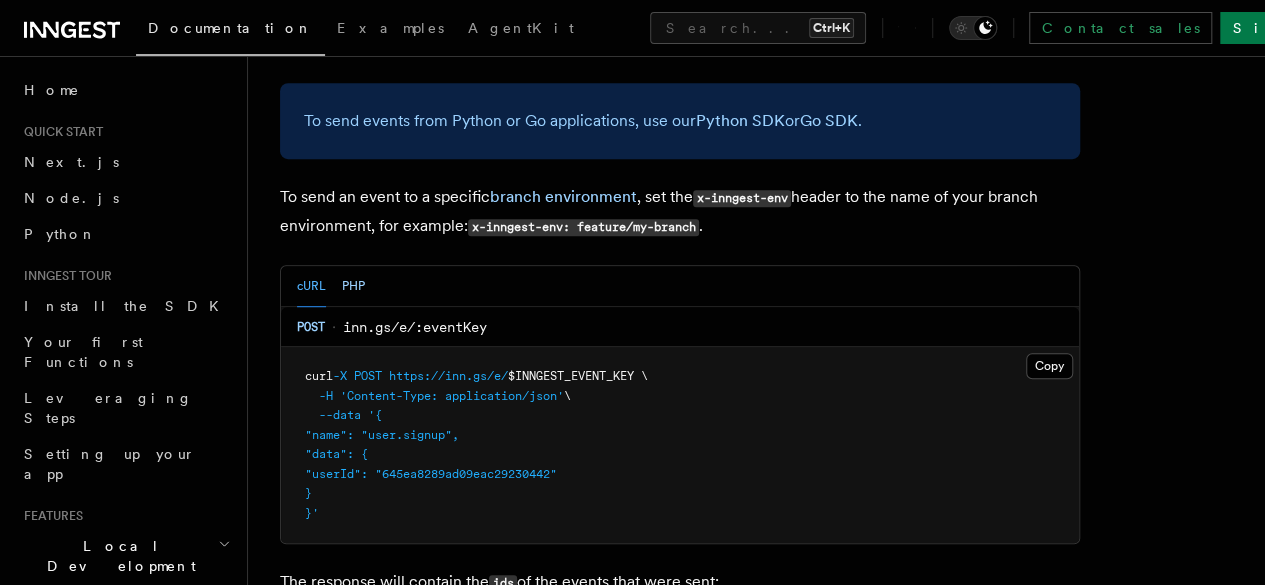 click on "PHP" at bounding box center (353, 286) 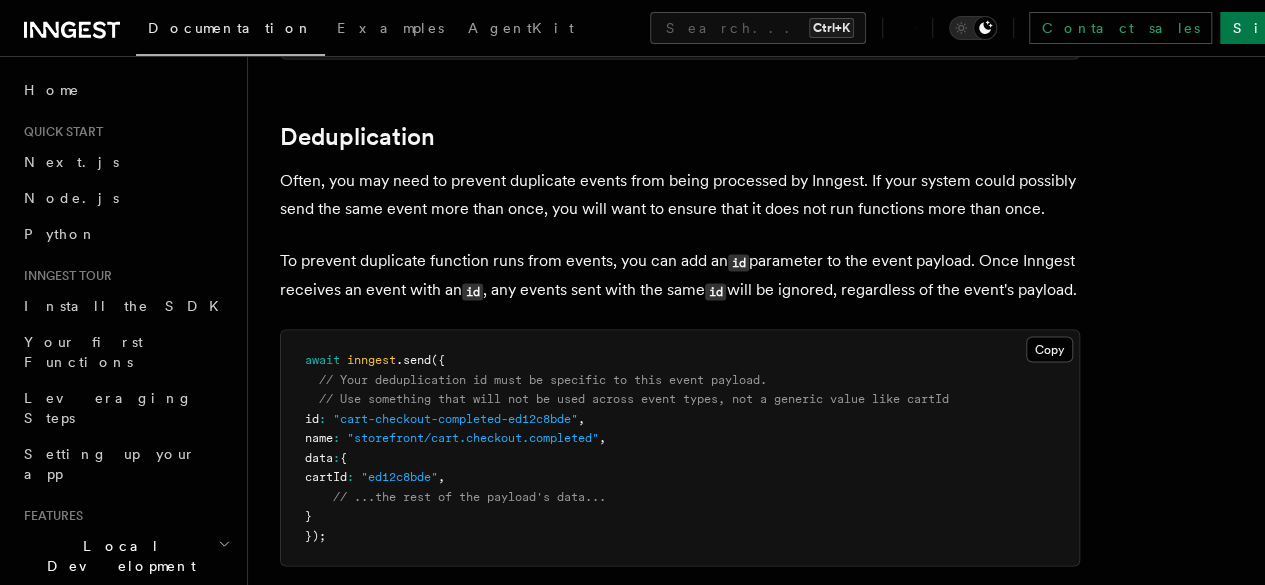 scroll, scrollTop: 5500, scrollLeft: 0, axis: vertical 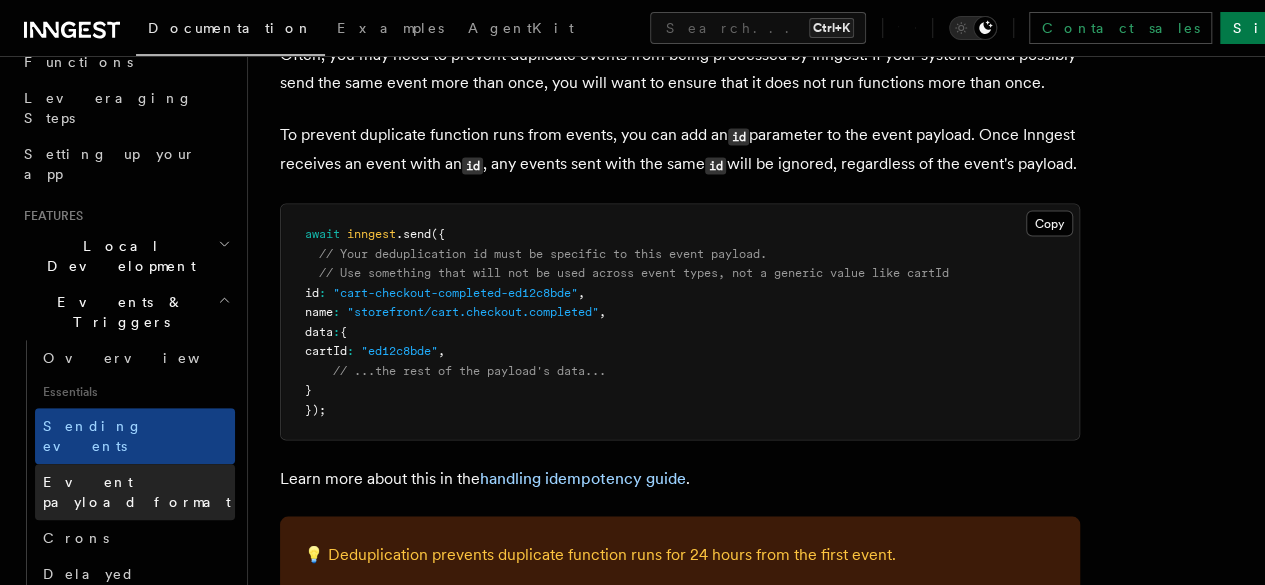 click on "Event payload format" at bounding box center [137, 492] 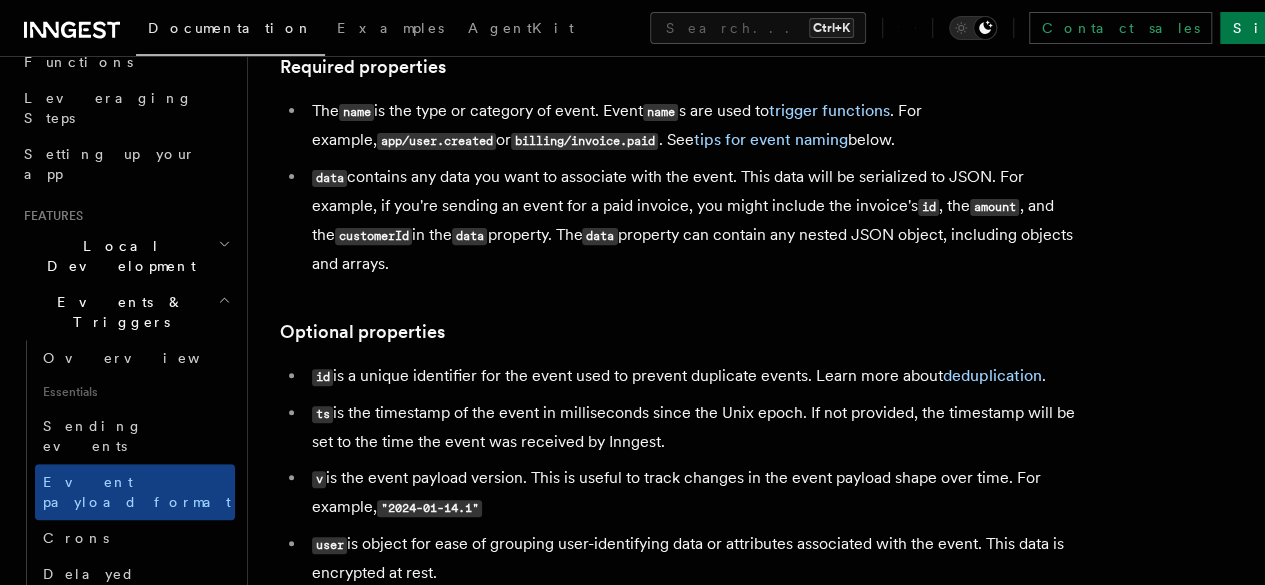 scroll, scrollTop: 0, scrollLeft: 0, axis: both 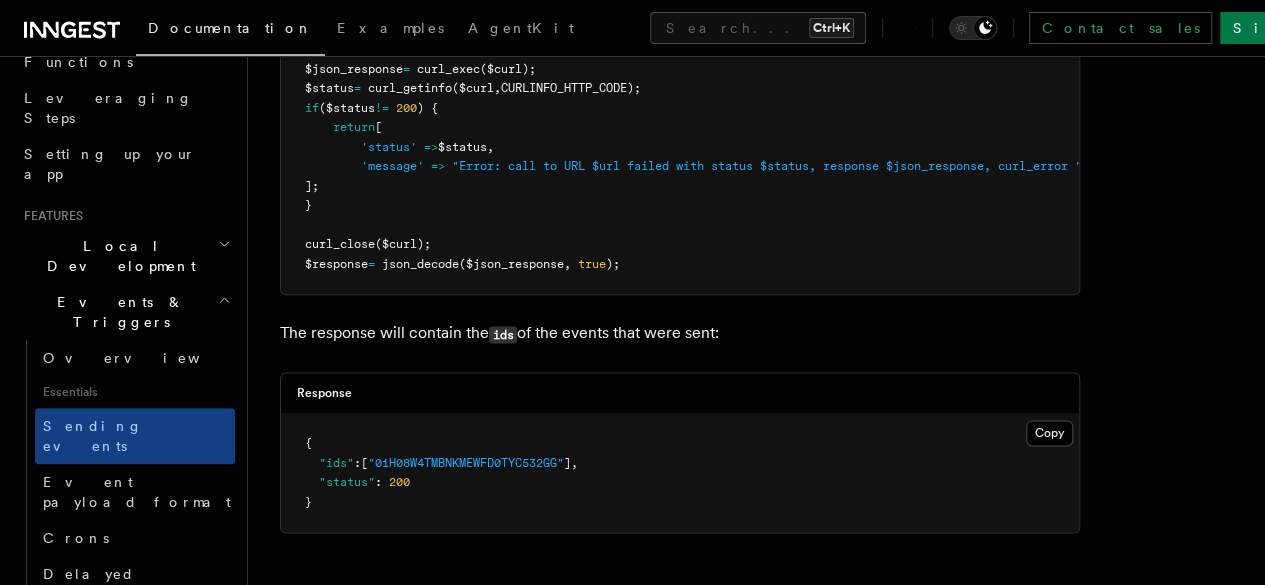 click on "Sending events" at bounding box center [0, 0] 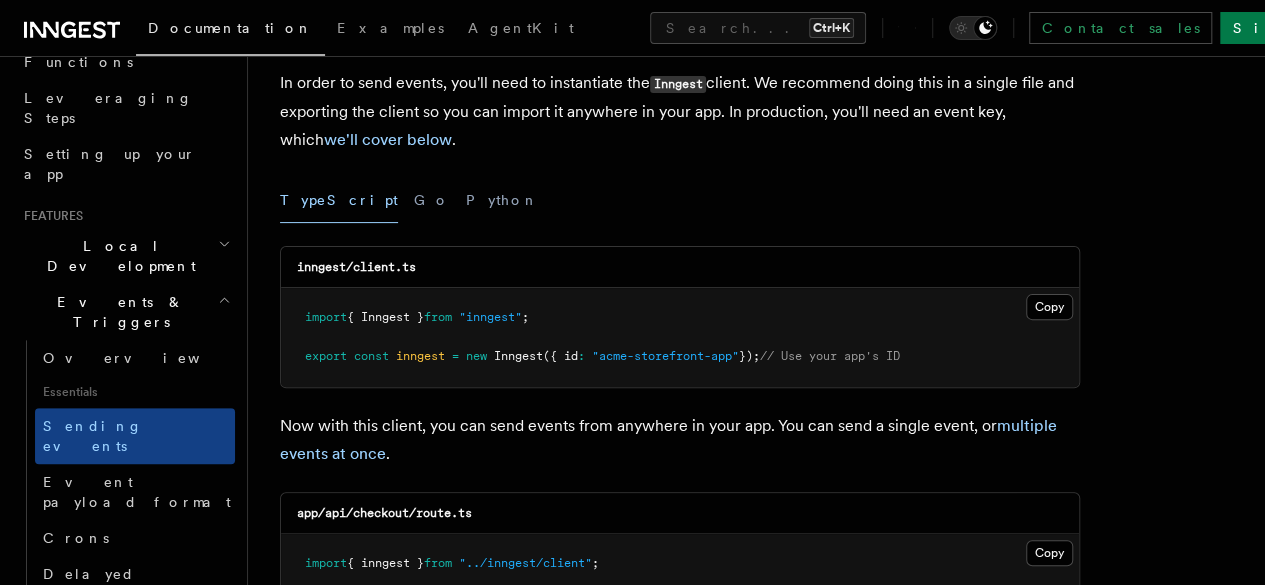 scroll, scrollTop: 200, scrollLeft: 0, axis: vertical 